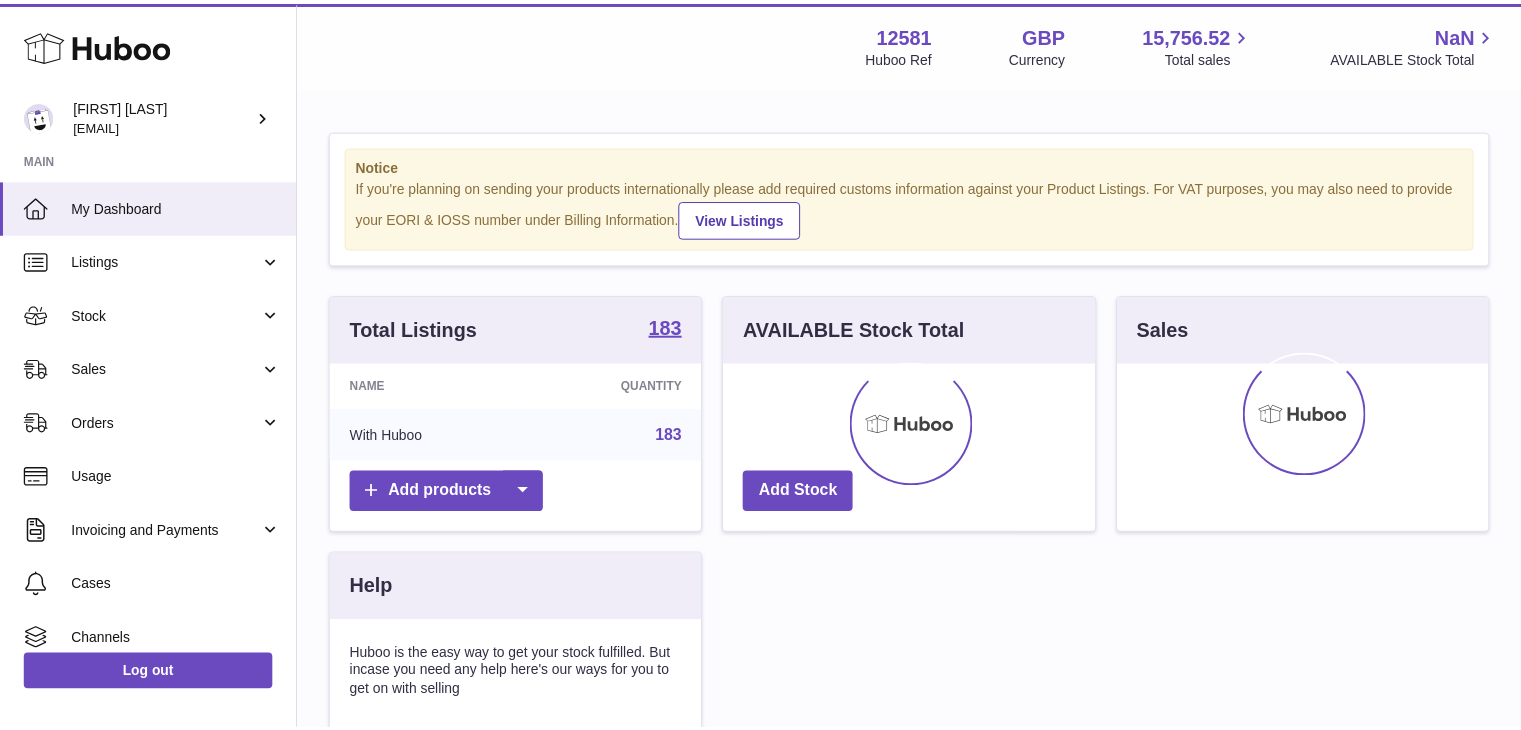 scroll, scrollTop: 0, scrollLeft: 0, axis: both 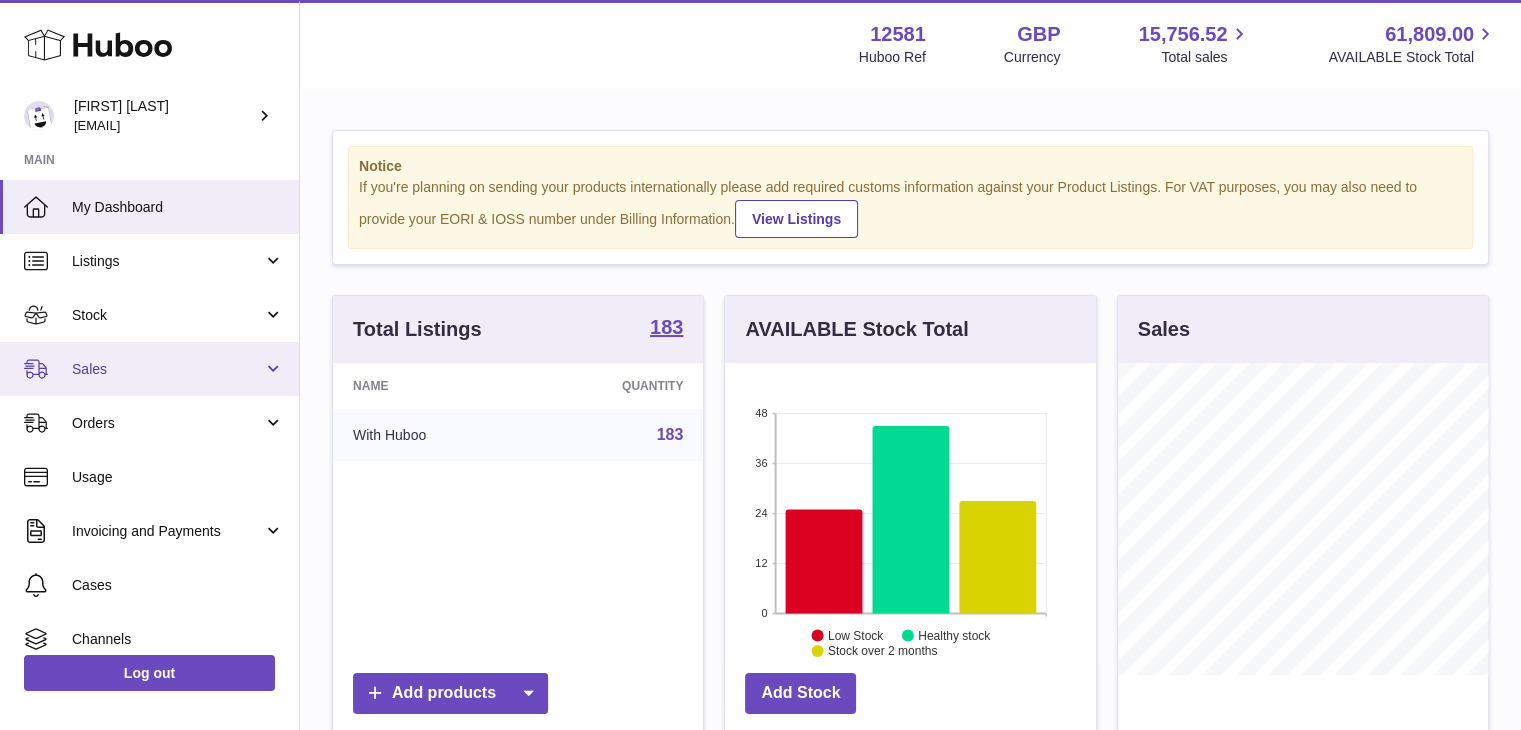 click on "Sales" at bounding box center (149, 369) 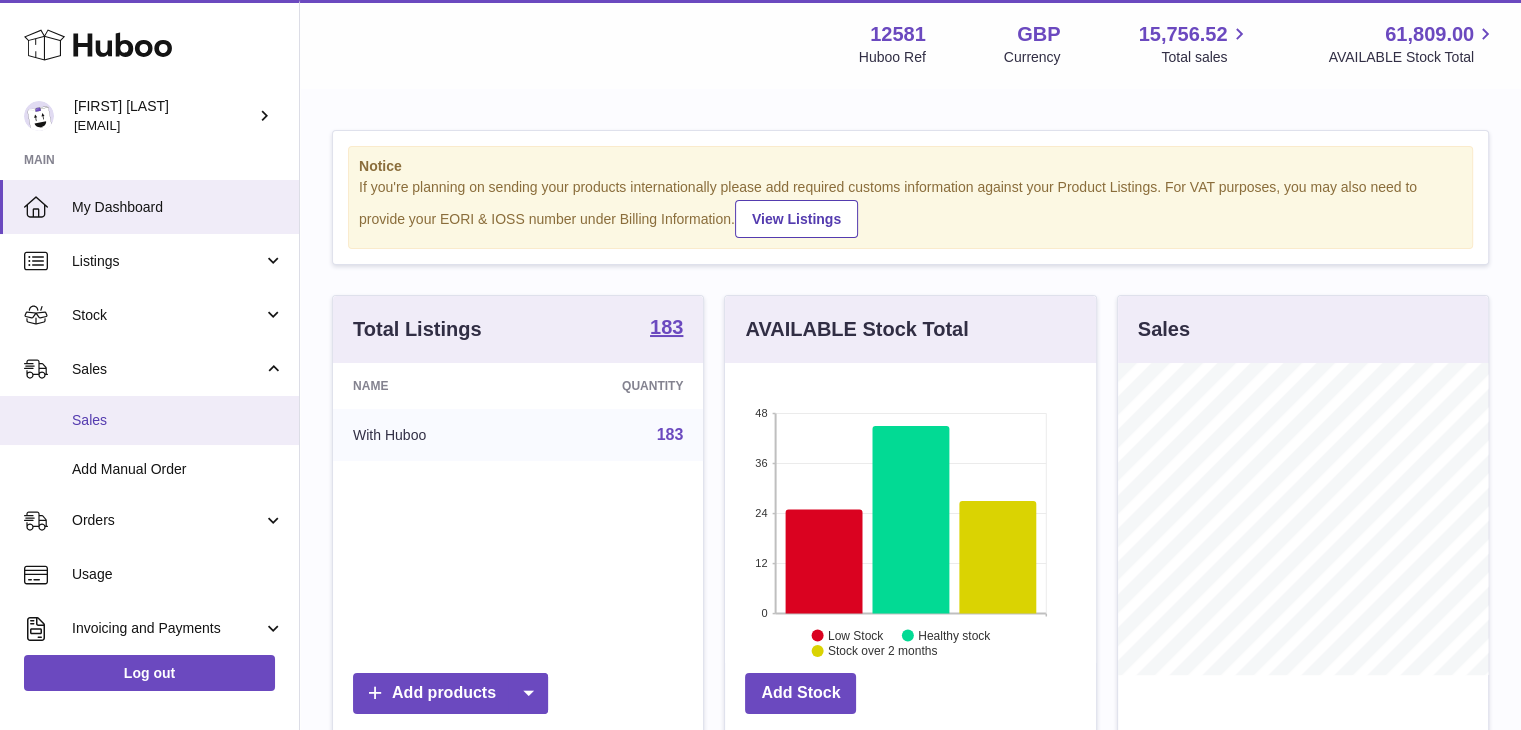 click on "Sales" at bounding box center [178, 420] 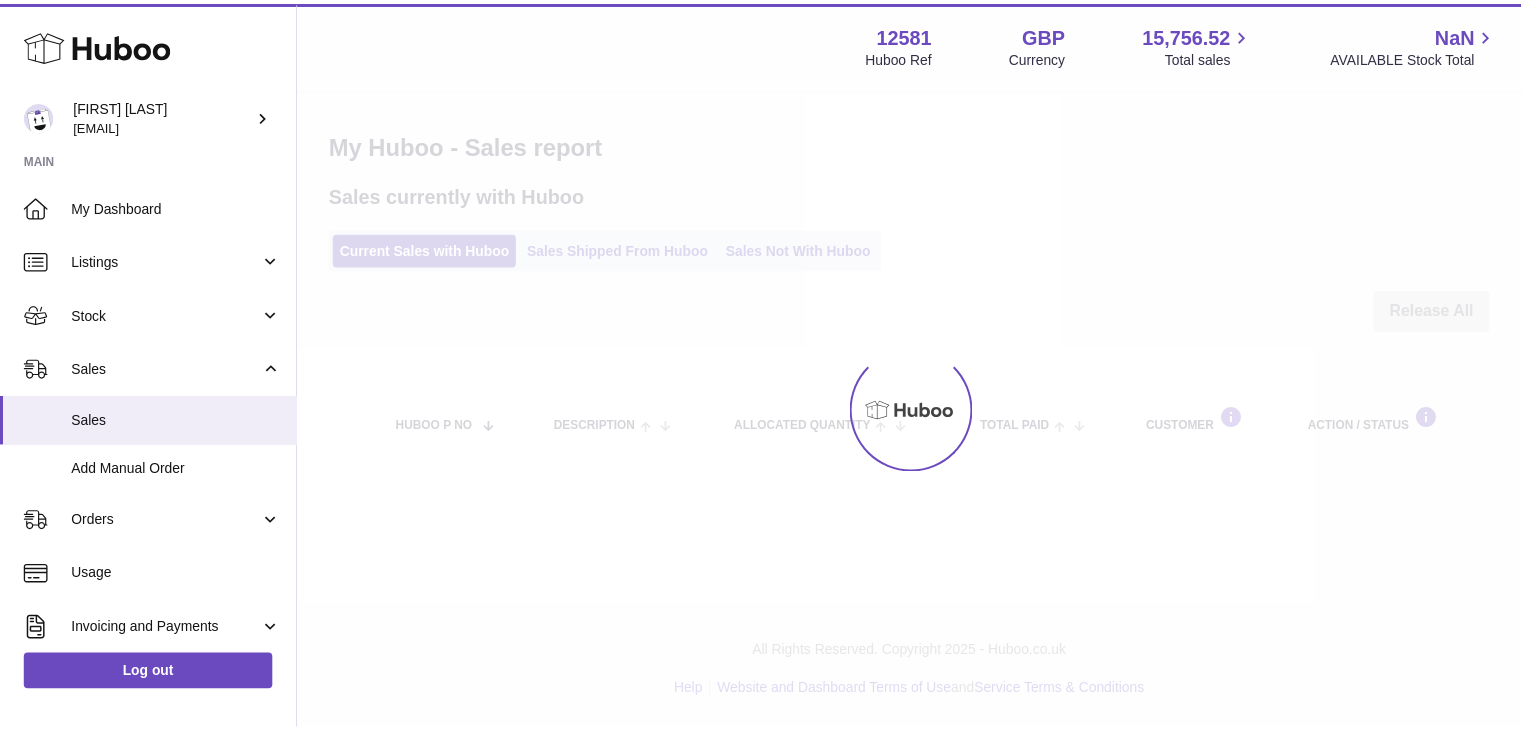 scroll, scrollTop: 0, scrollLeft: 0, axis: both 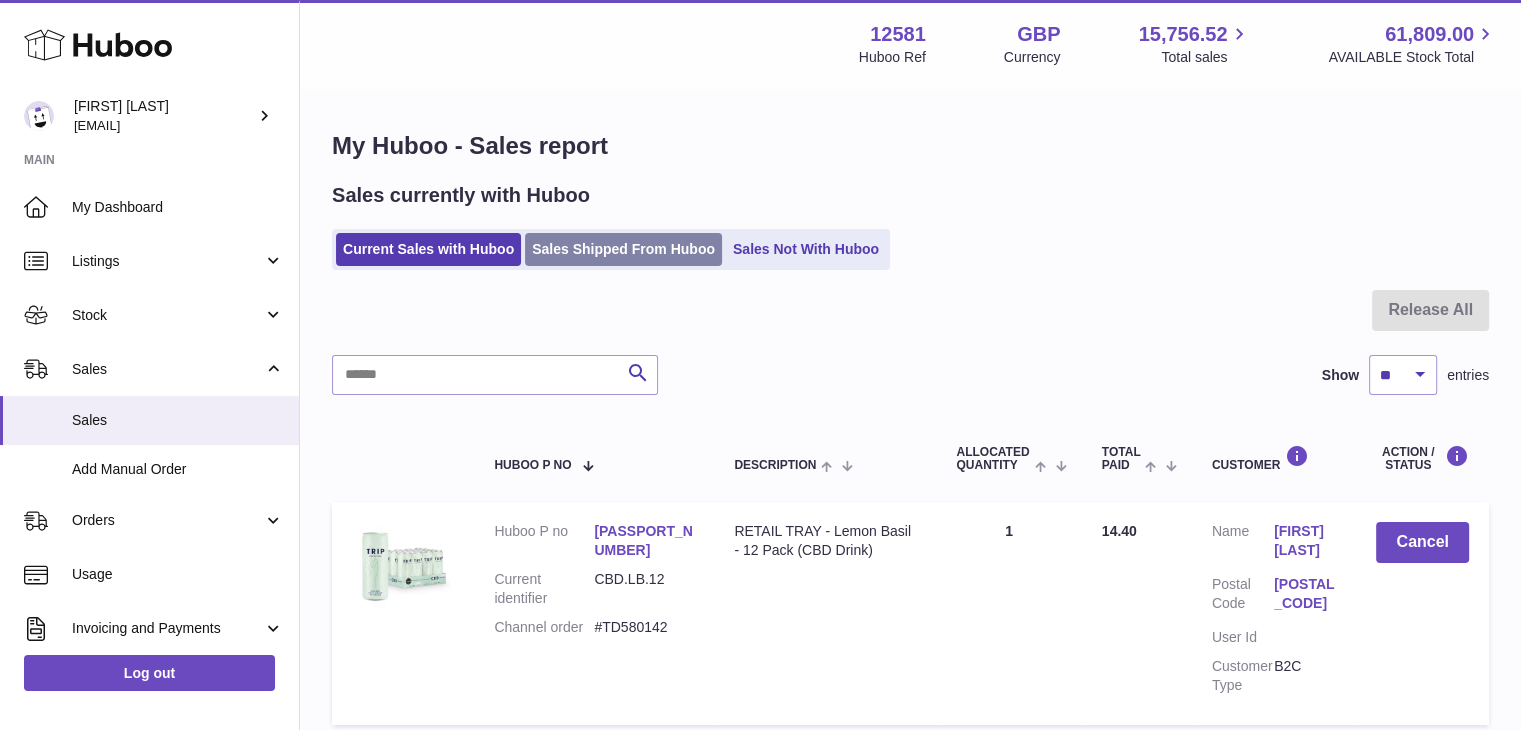 click on "Sales Shipped From Huboo" at bounding box center [623, 249] 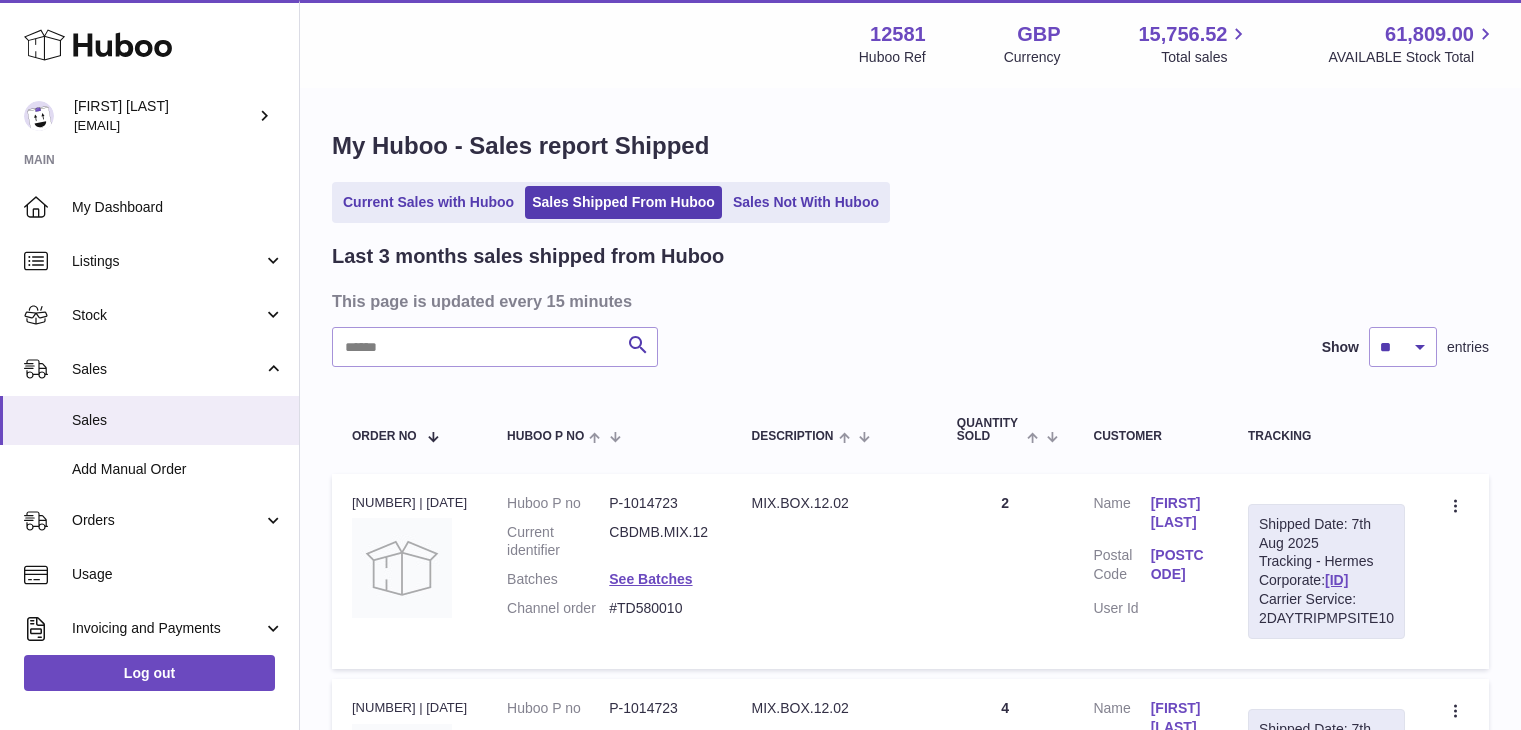 scroll, scrollTop: 0, scrollLeft: 0, axis: both 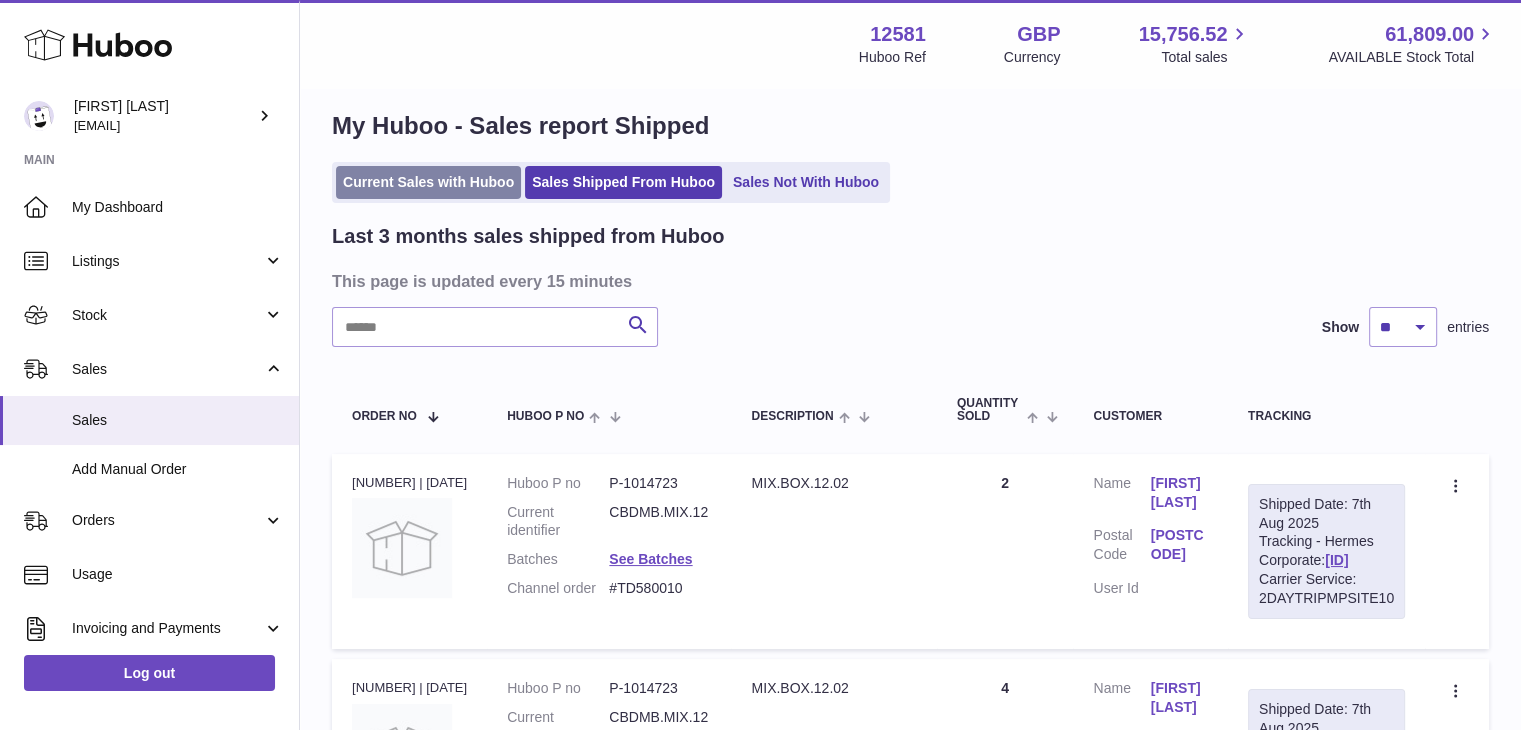 click on "Current Sales with Huboo" at bounding box center [428, 182] 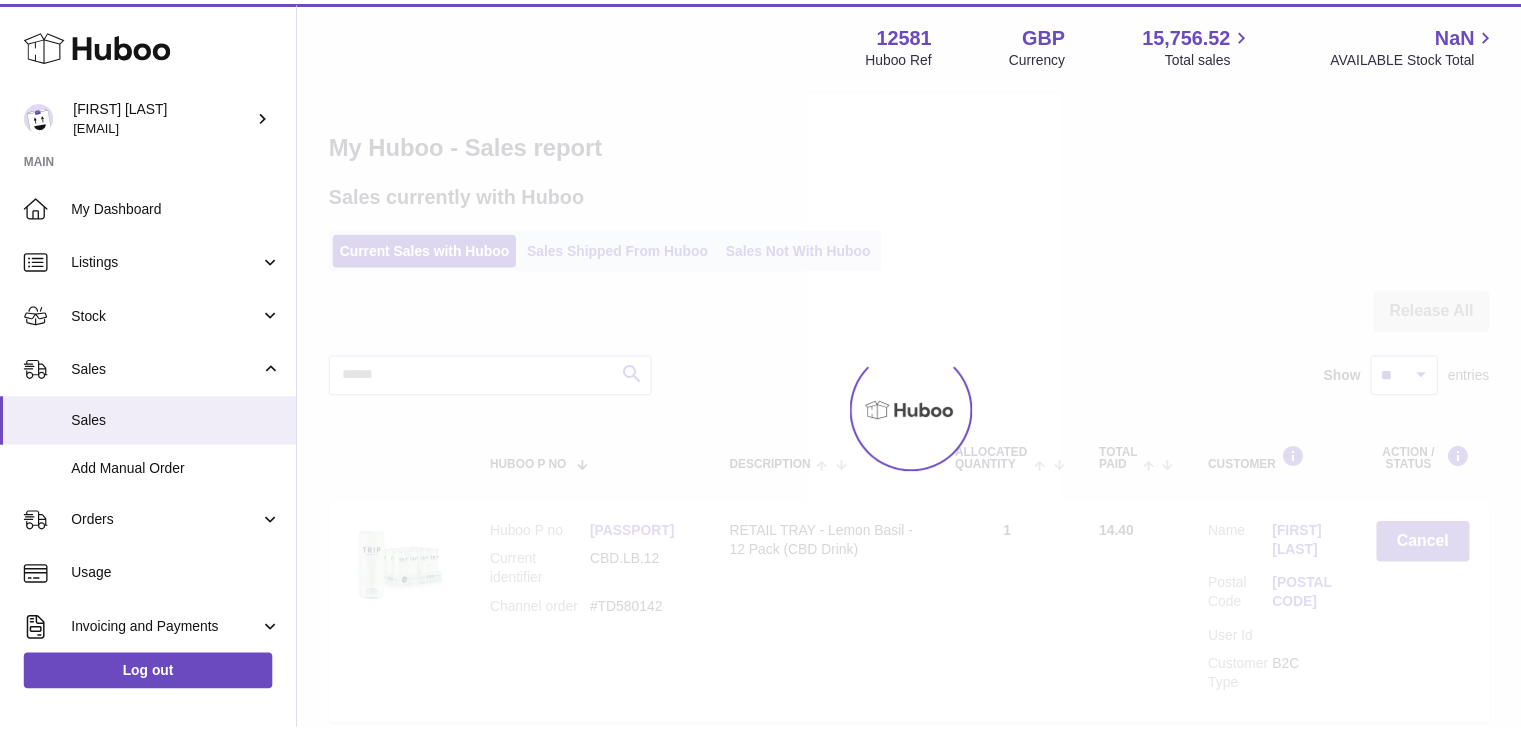scroll, scrollTop: 0, scrollLeft: 0, axis: both 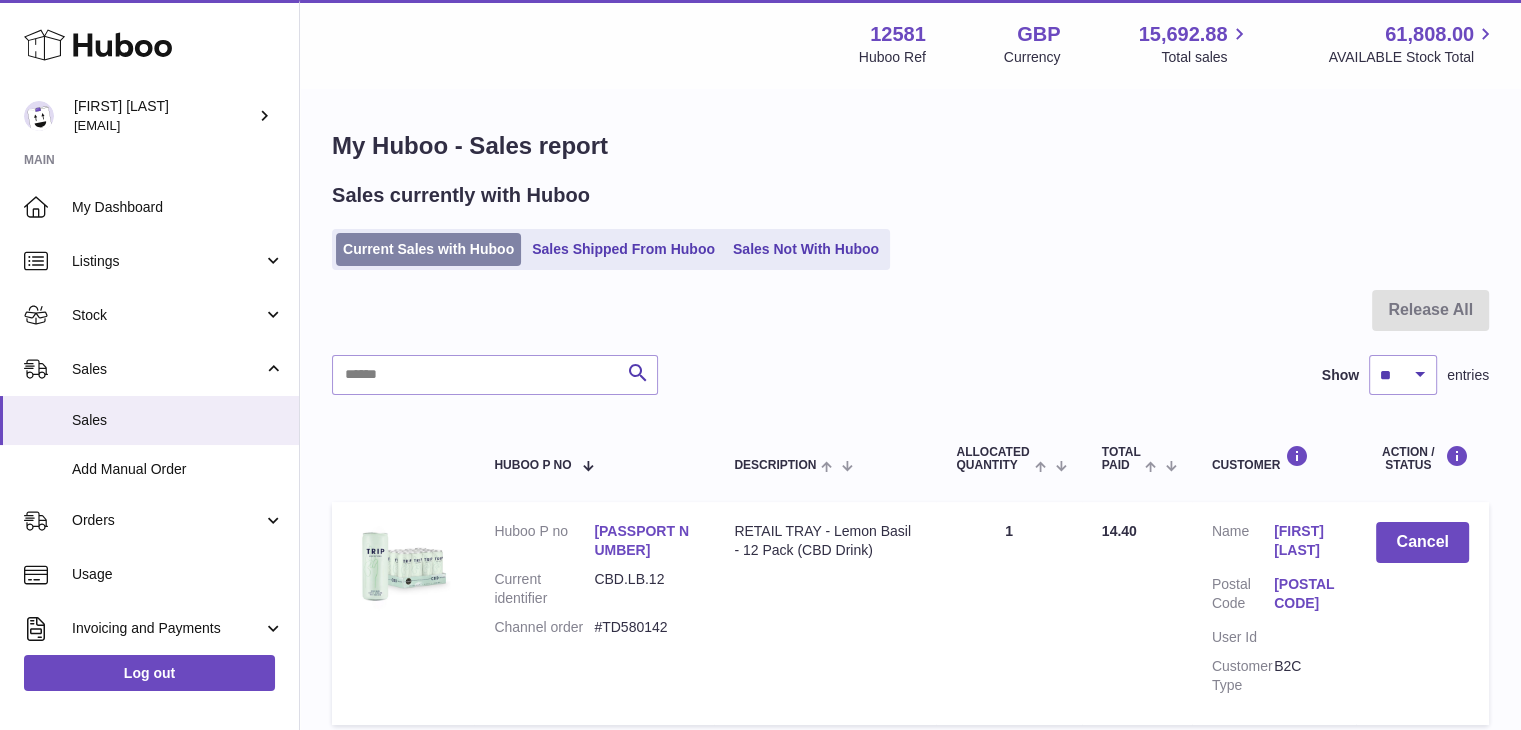 click on "Current Sales with Huboo" at bounding box center [428, 249] 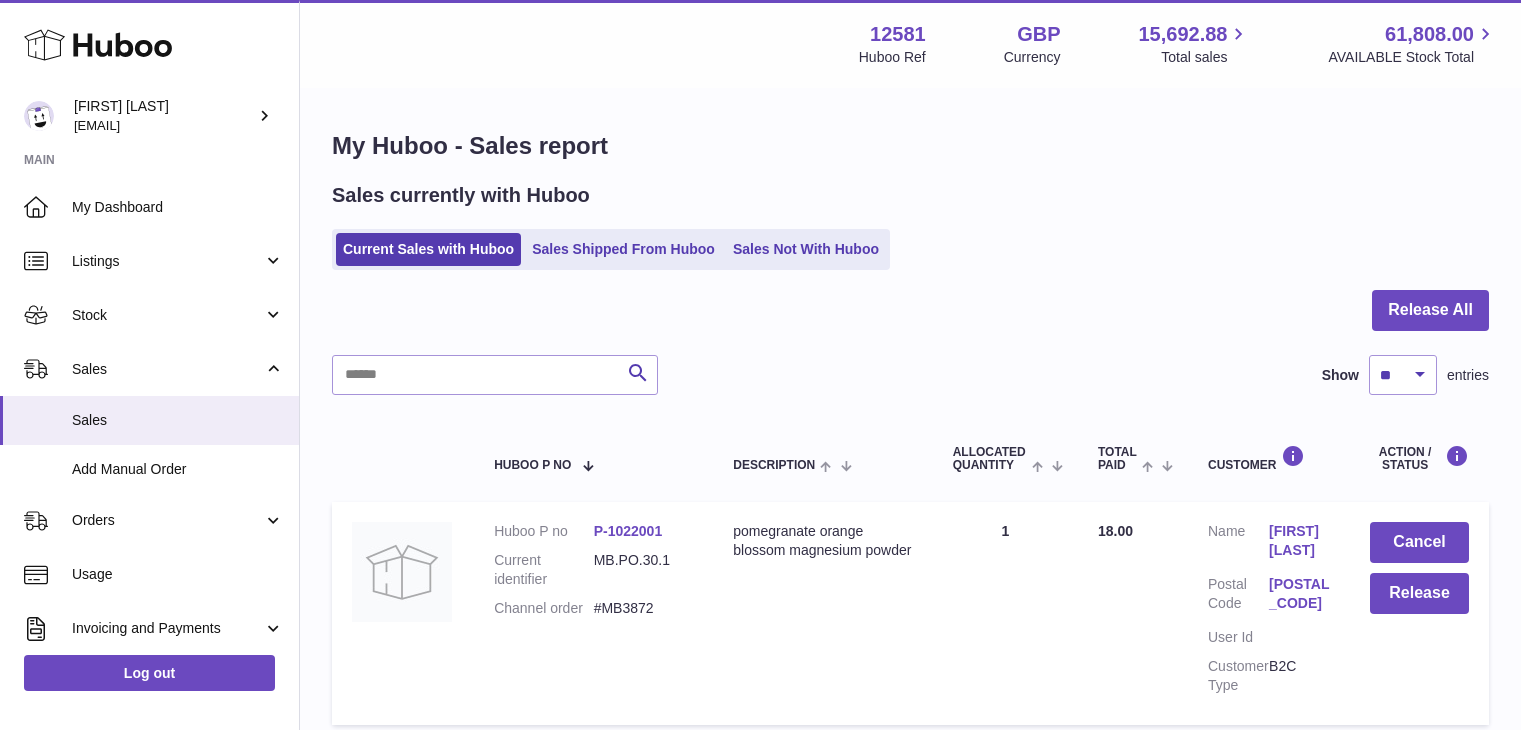 scroll, scrollTop: 0, scrollLeft: 0, axis: both 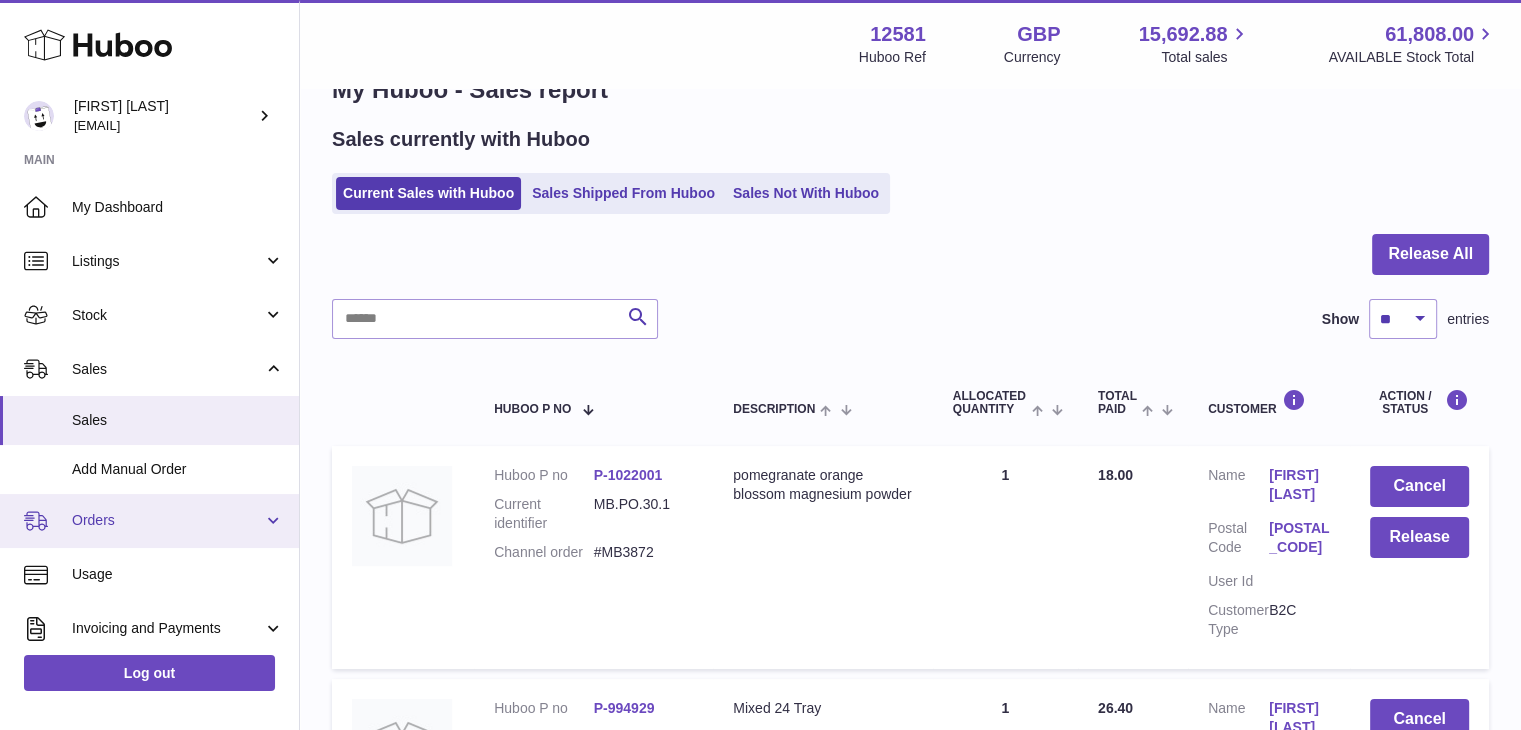 click on "Orders" at bounding box center (167, 520) 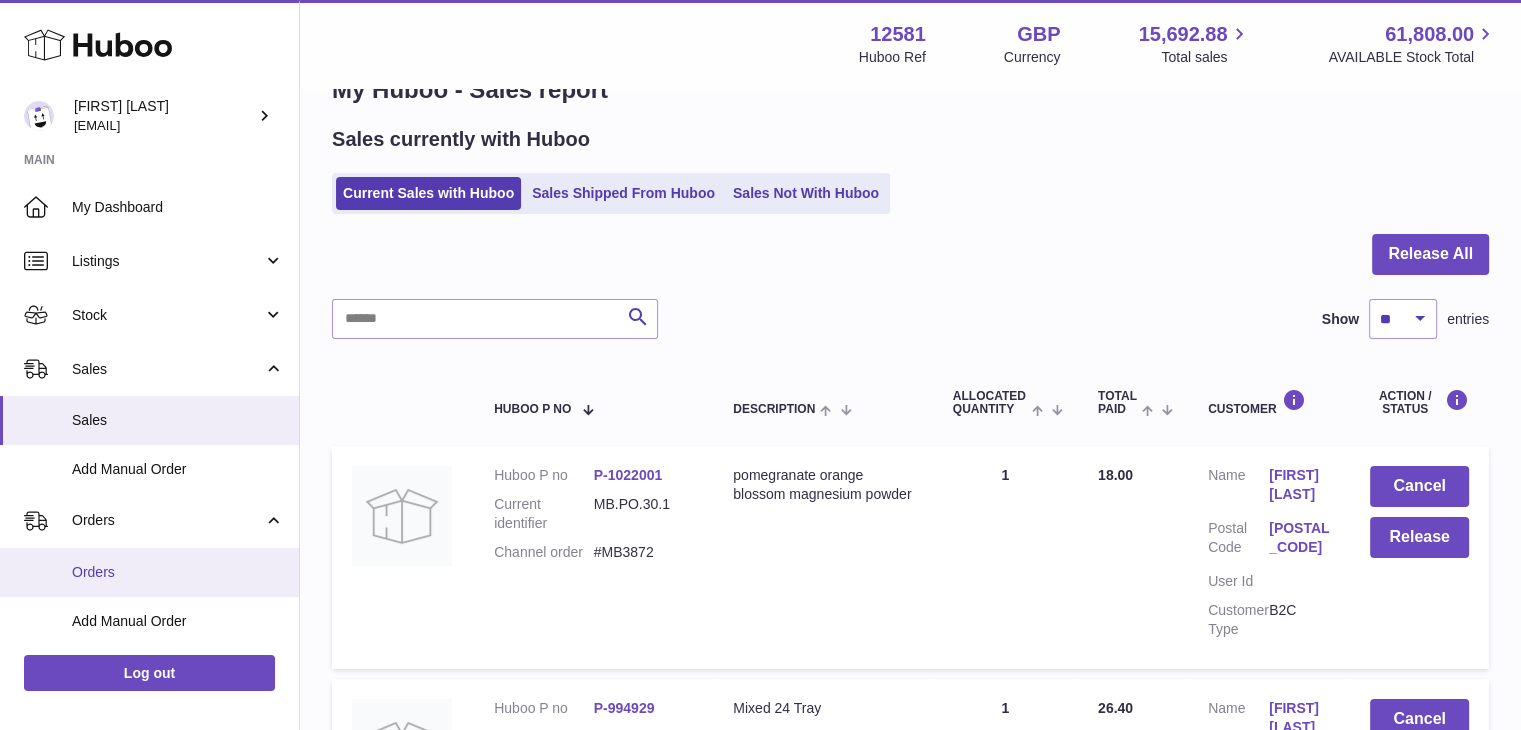 click on "Orders" at bounding box center [178, 572] 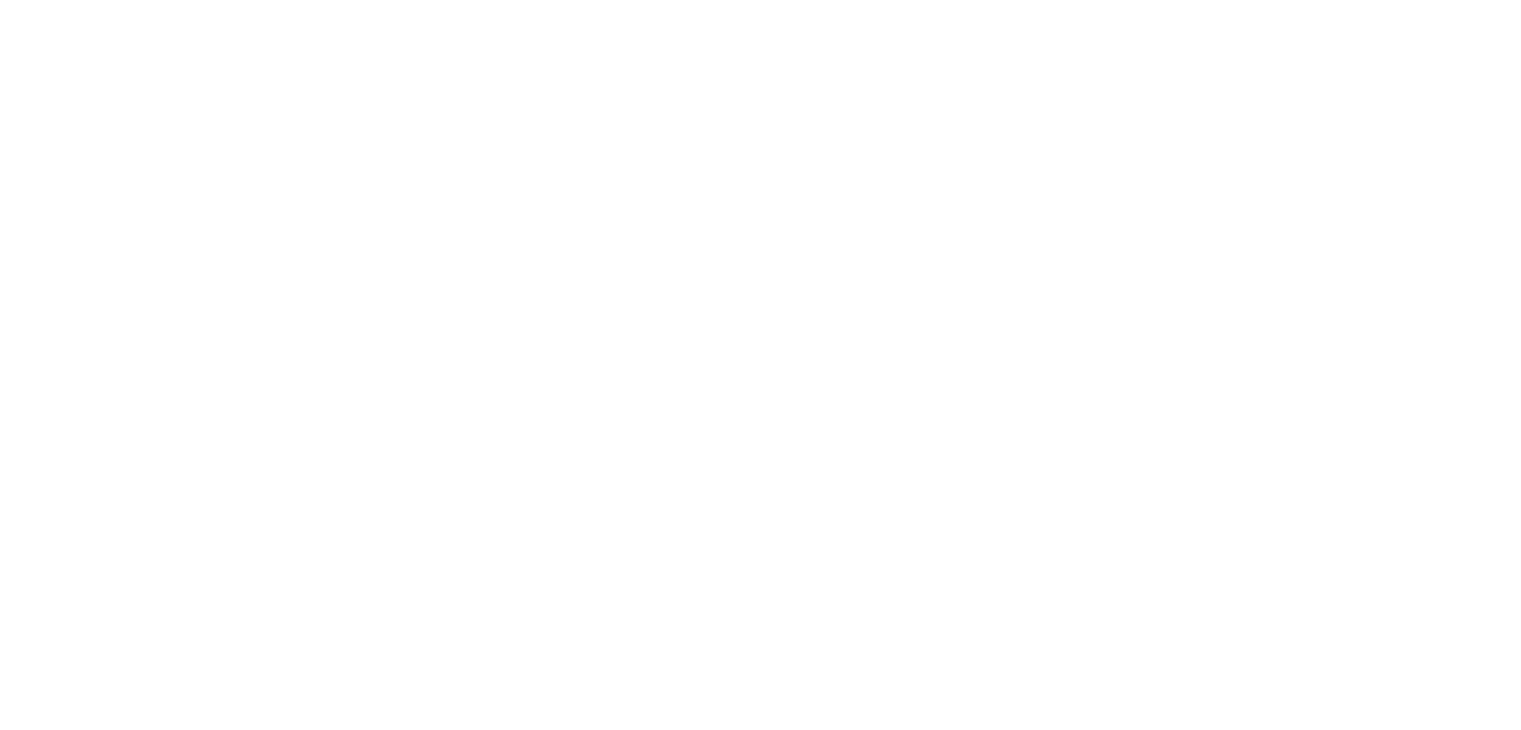 scroll, scrollTop: 0, scrollLeft: 0, axis: both 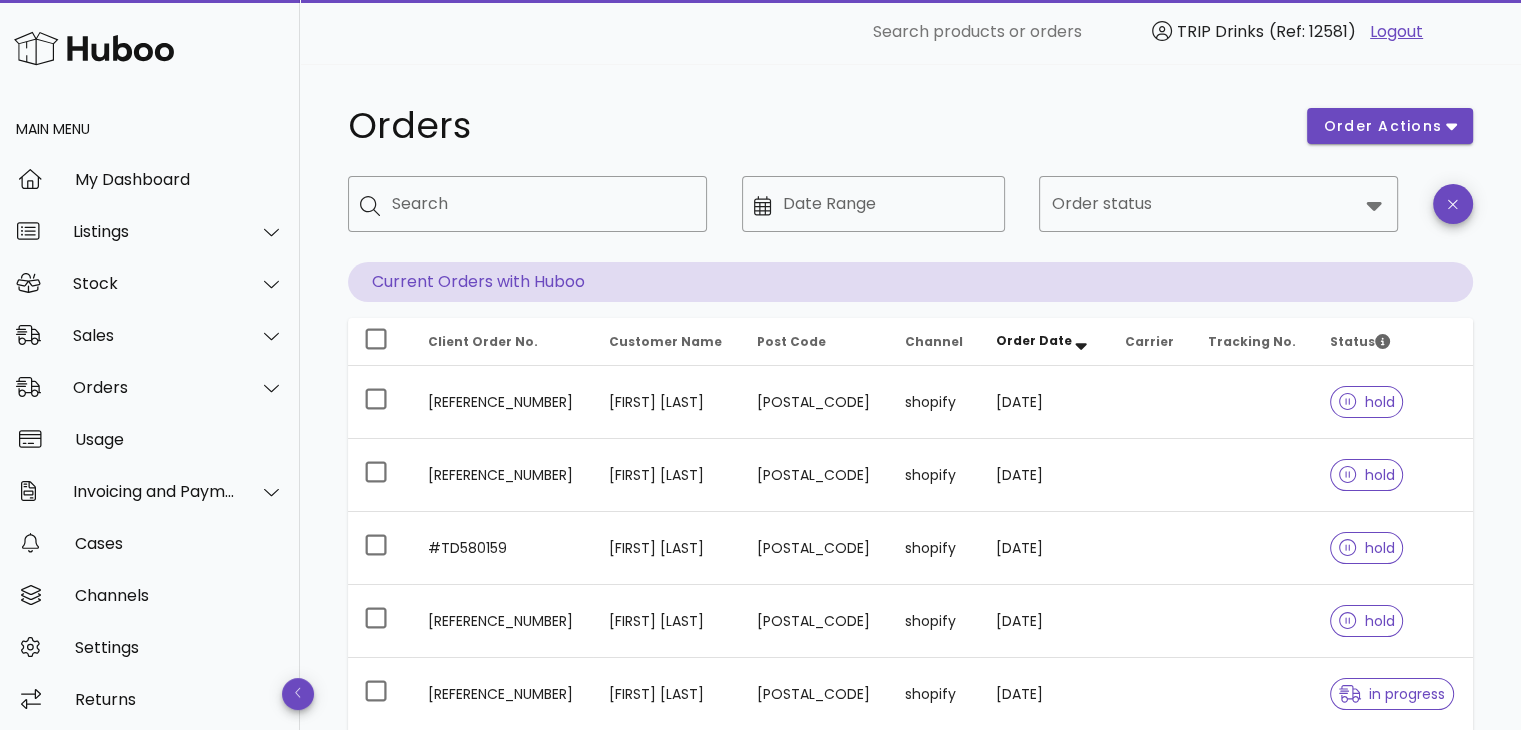 click on "Order Date" at bounding box center (1044, 342) 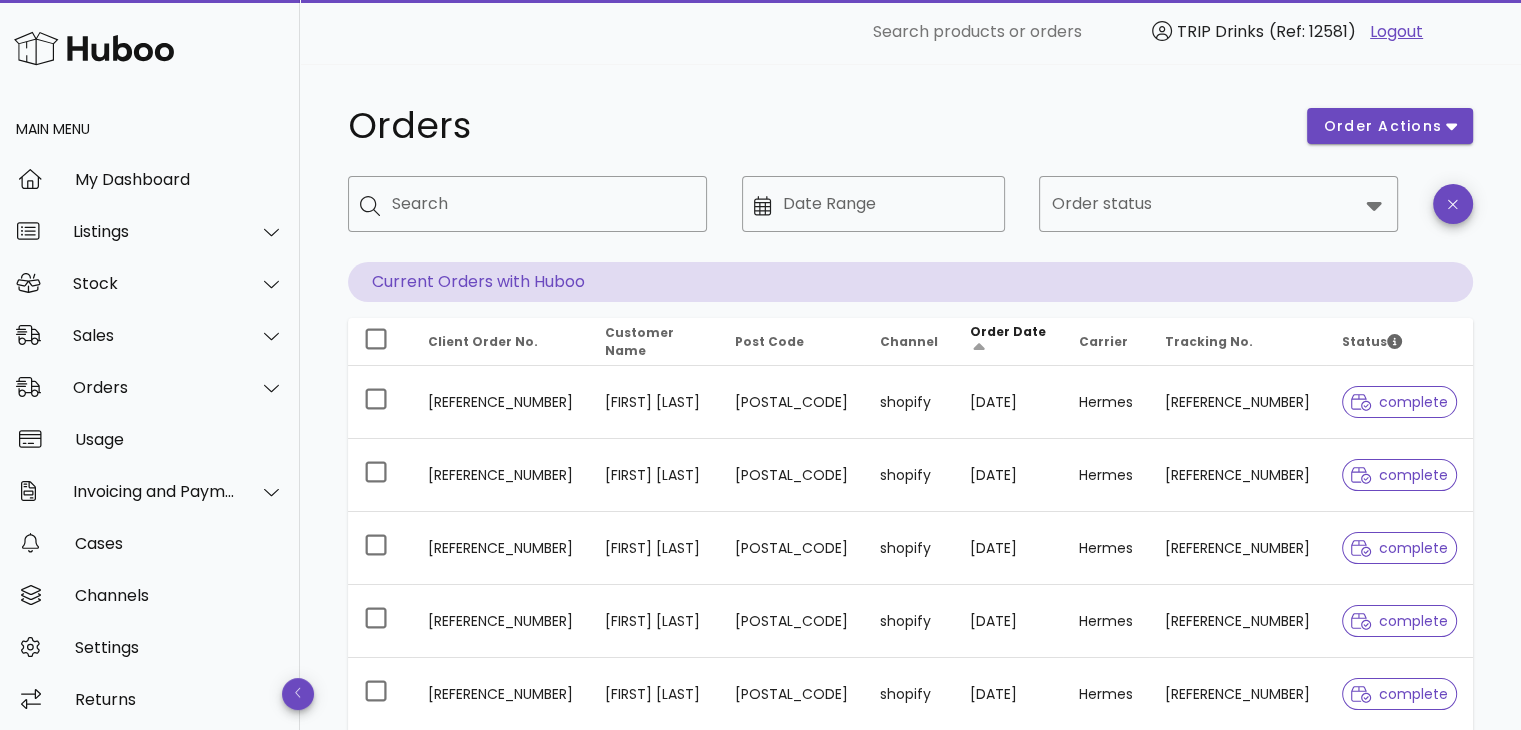 click 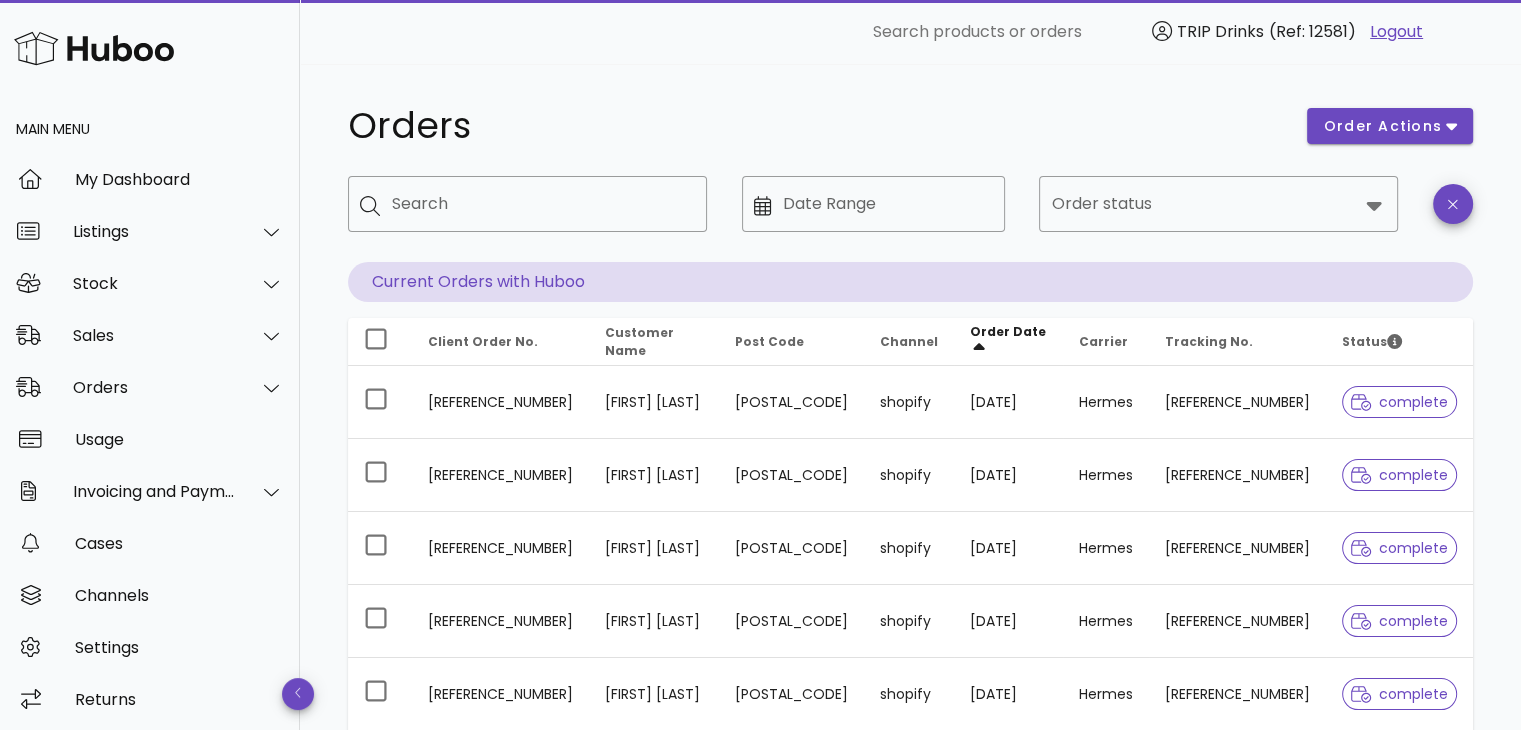 click on "Order Date" at bounding box center (1008, 331) 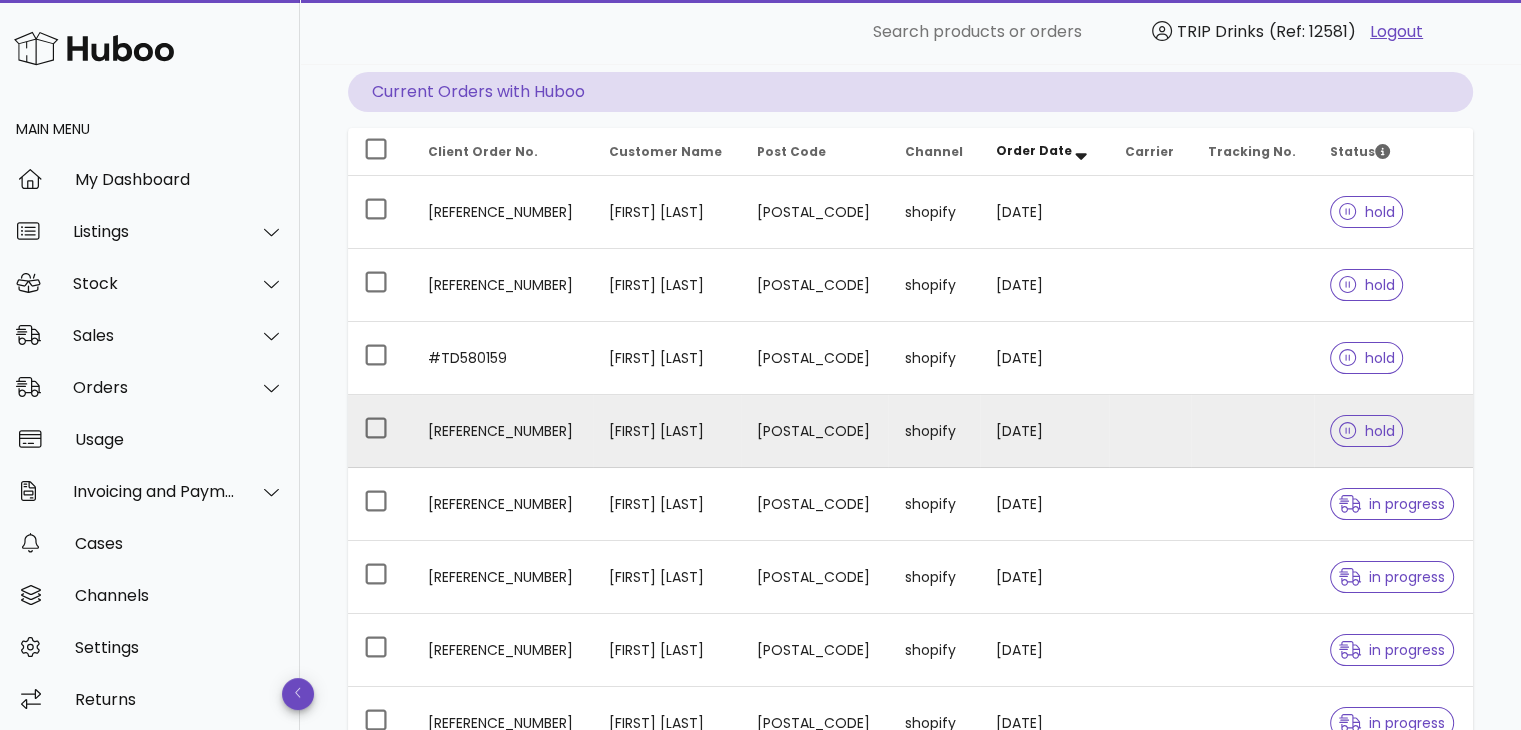 scroll, scrollTop: 0, scrollLeft: 0, axis: both 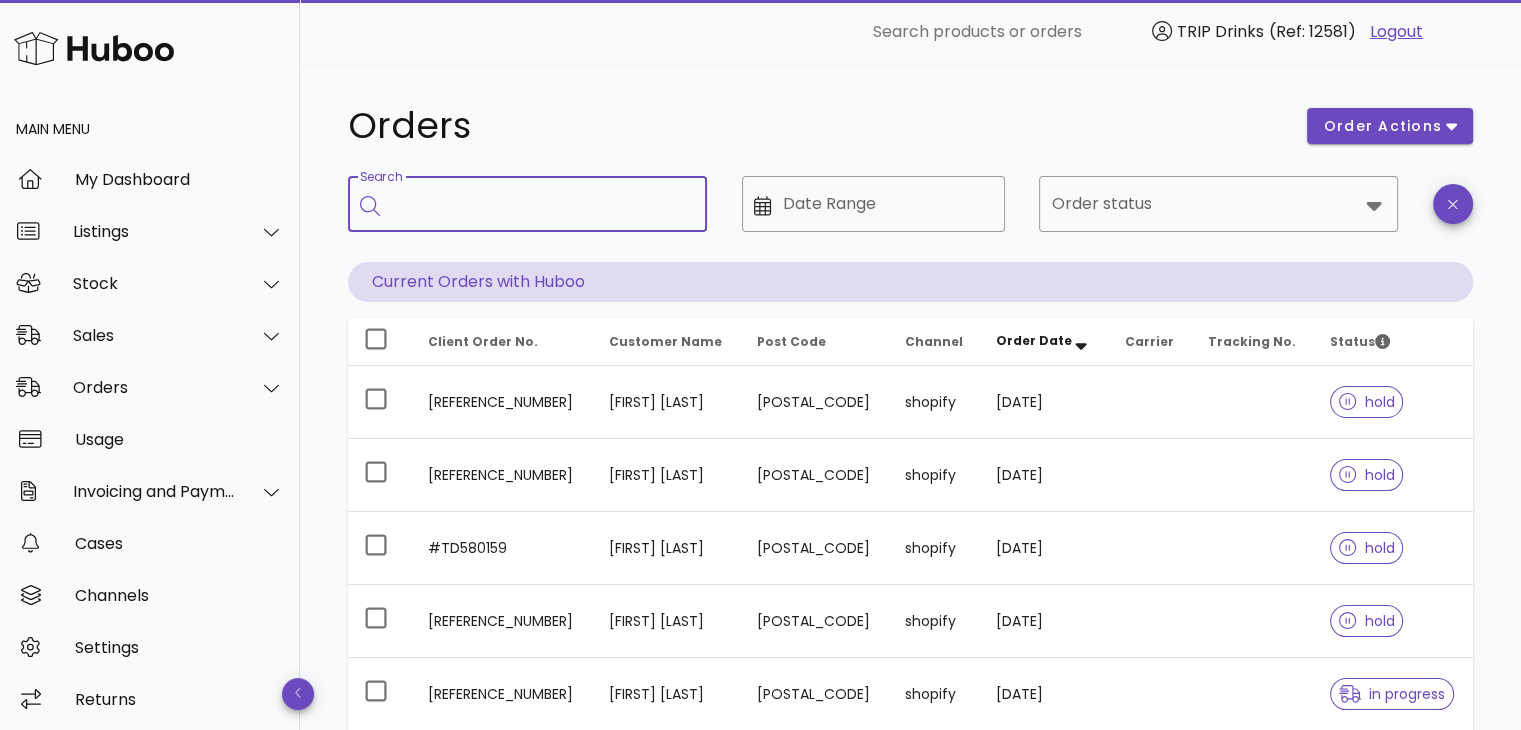 click on "Search" at bounding box center [541, 204] 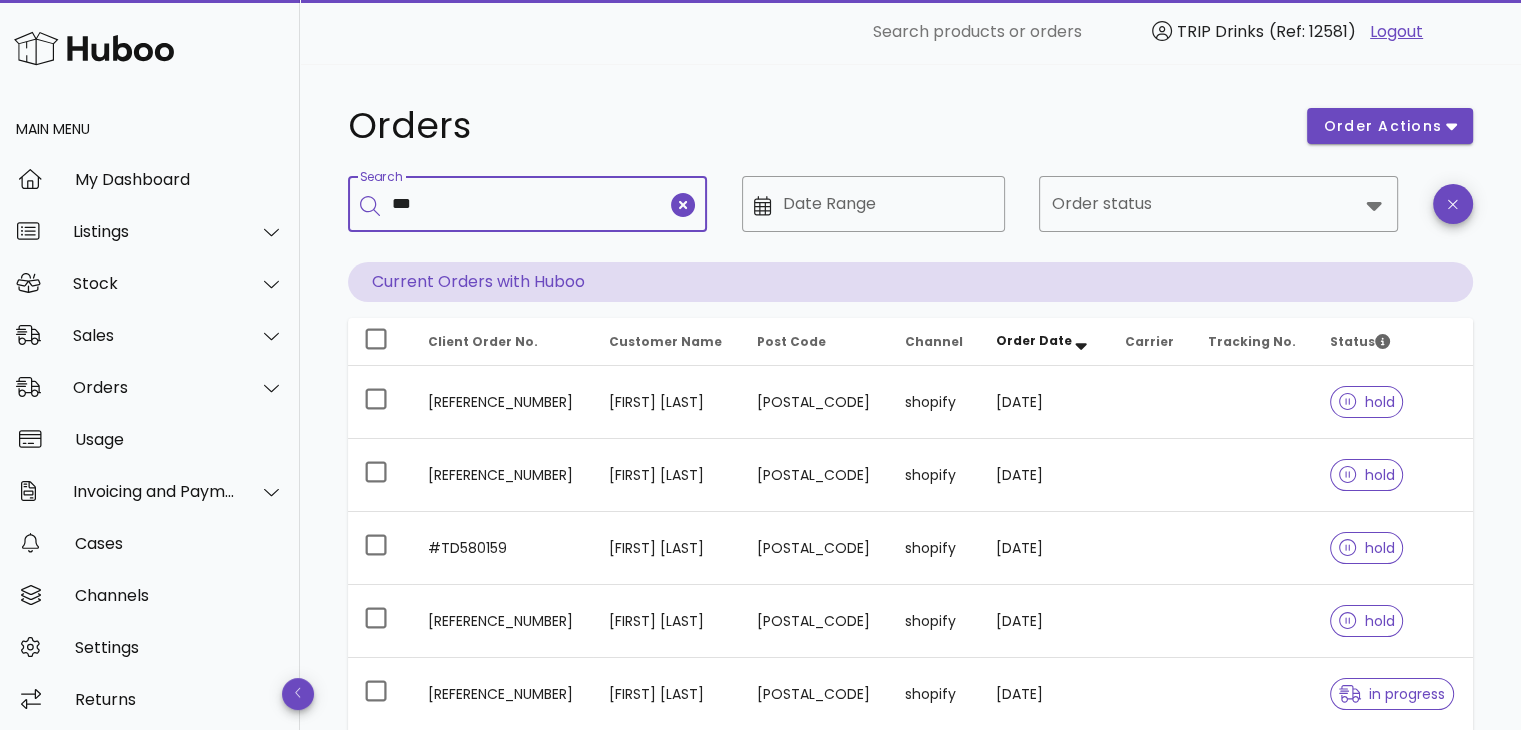 type on "***" 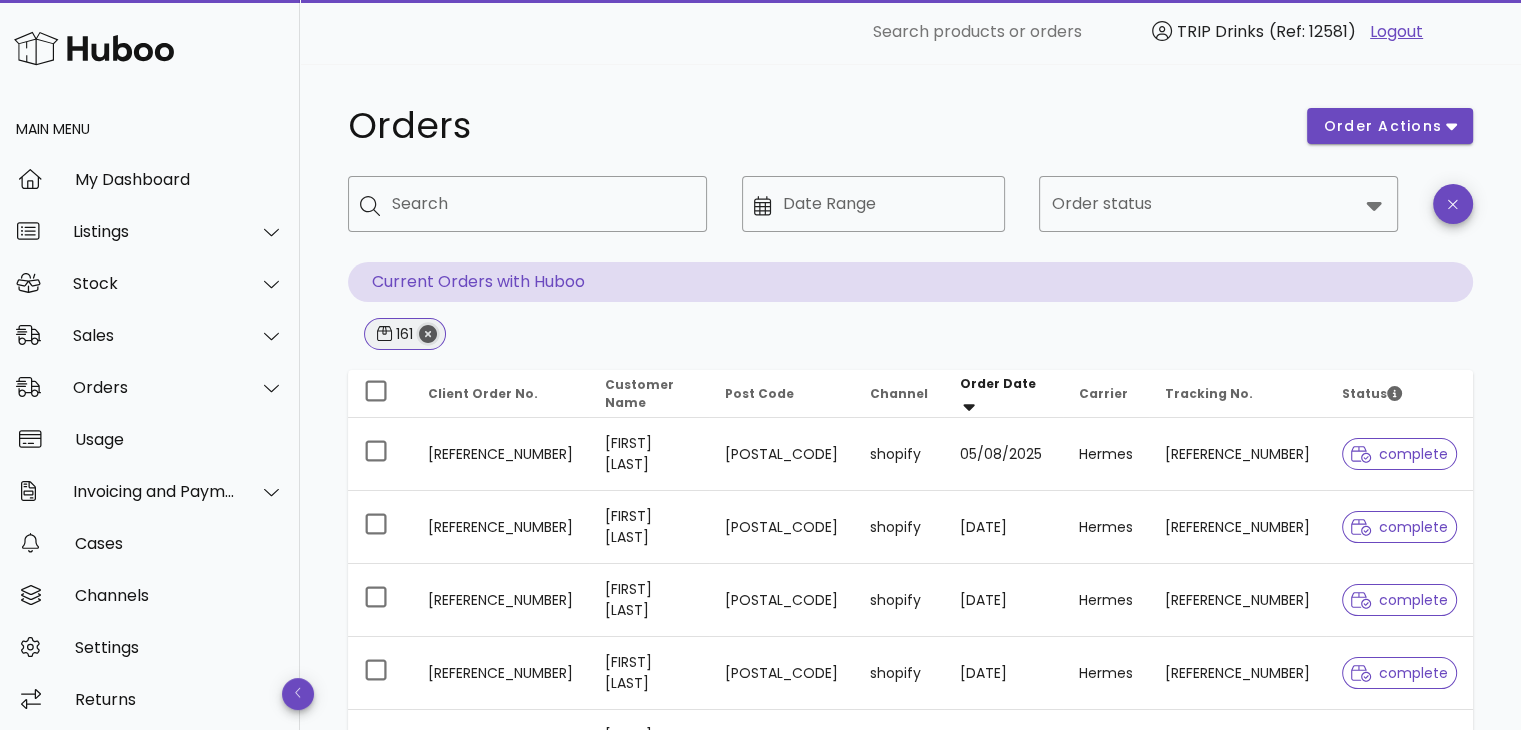 click 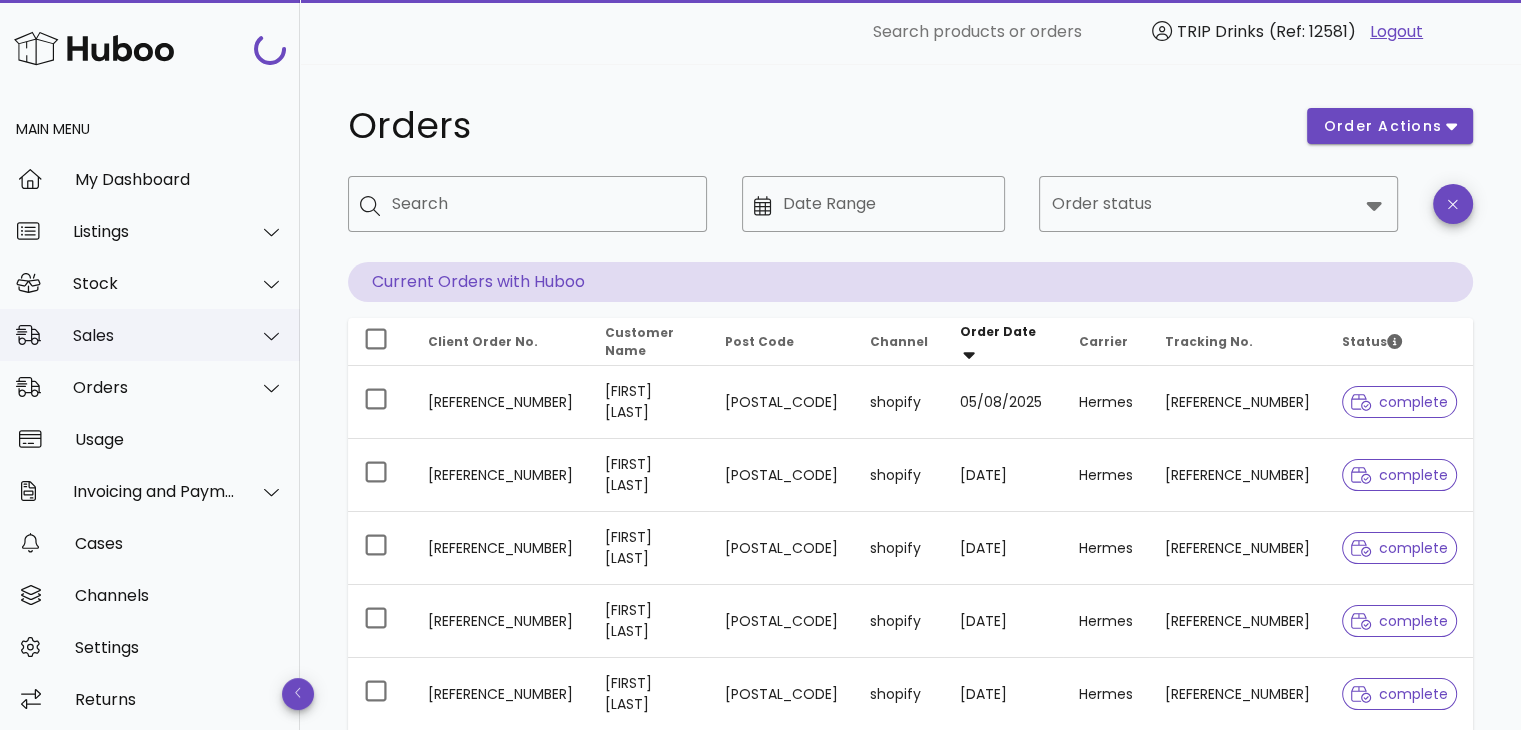 click on "Sales" at bounding box center [154, 335] 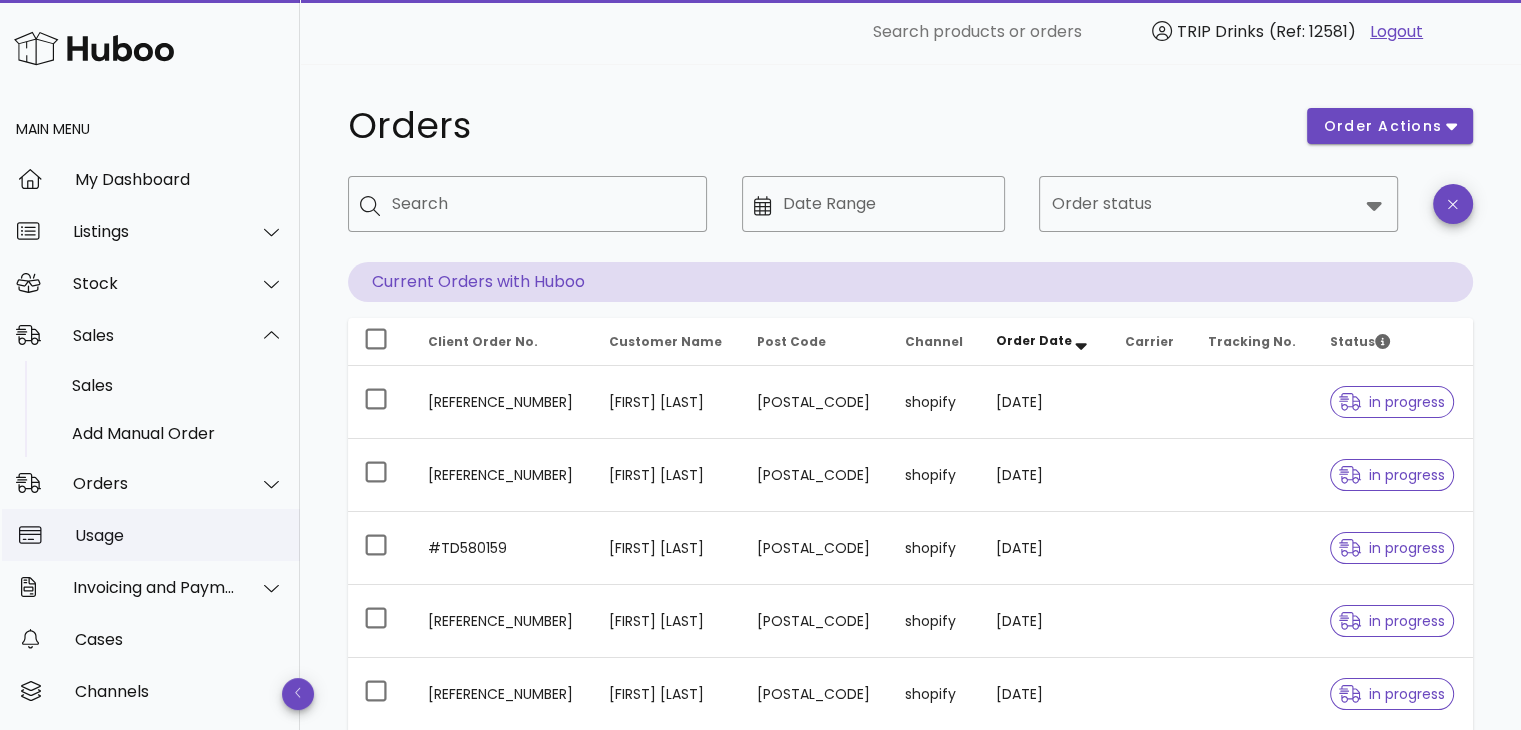 scroll, scrollTop: 100, scrollLeft: 0, axis: vertical 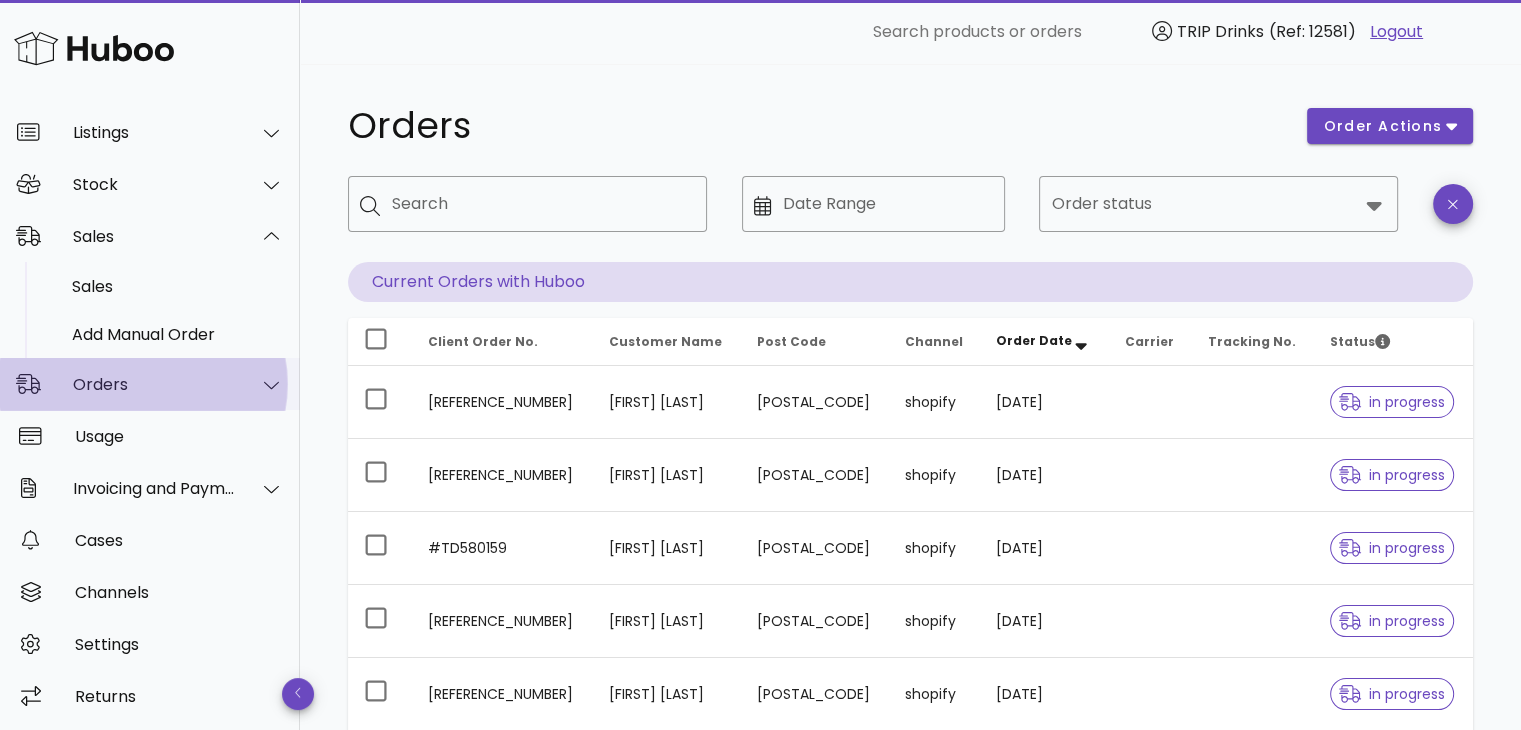 click on "Orders" at bounding box center [154, 384] 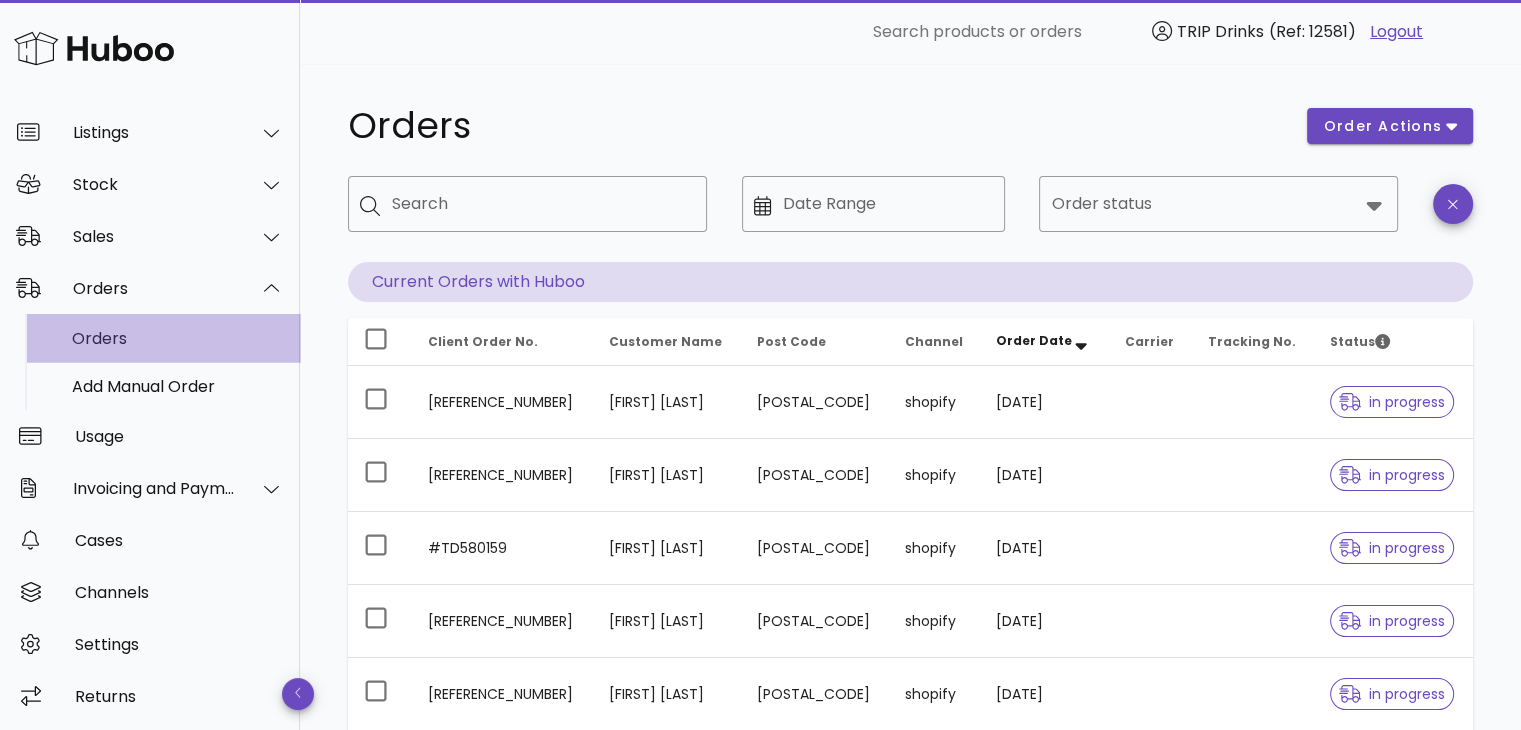 click on "Orders" at bounding box center (178, 338) 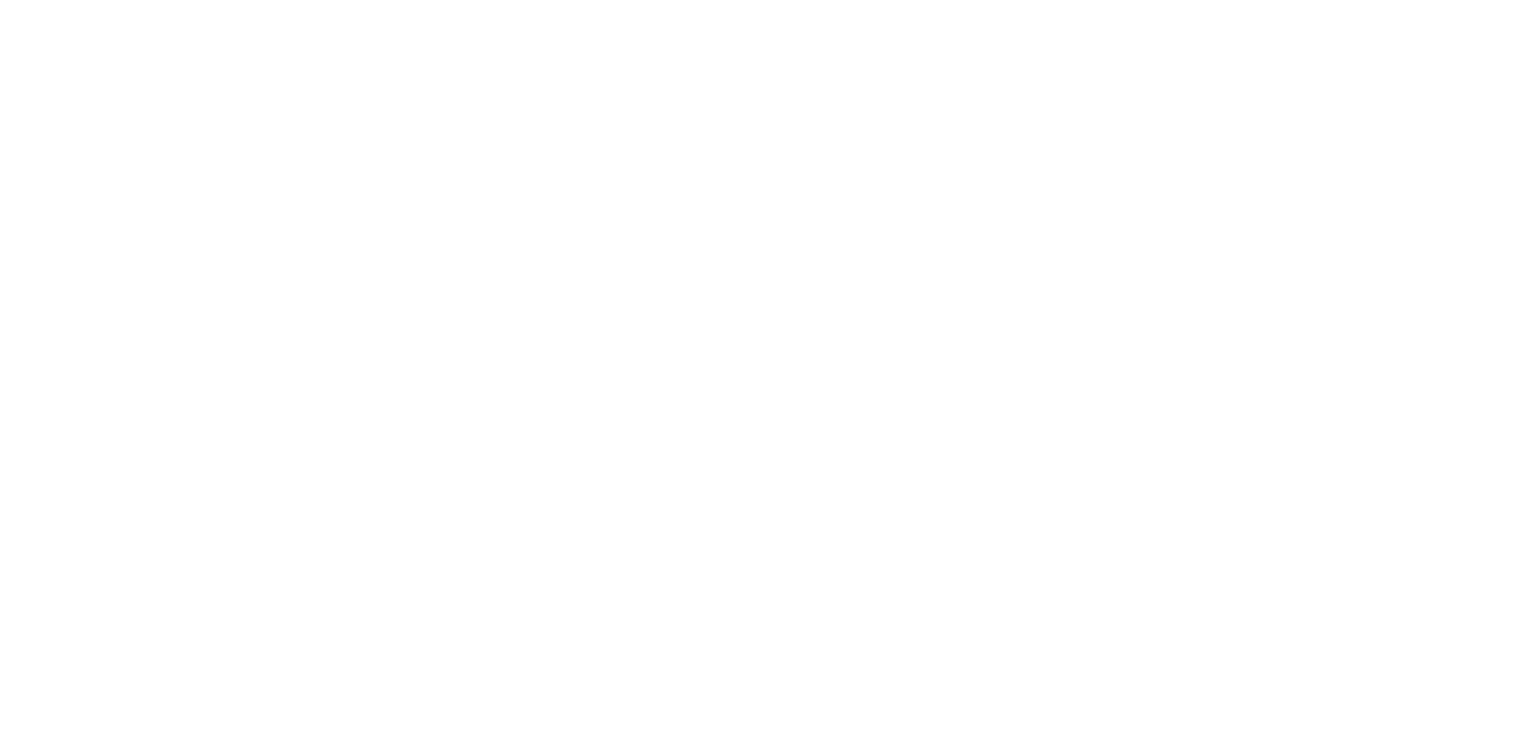 scroll, scrollTop: 0, scrollLeft: 0, axis: both 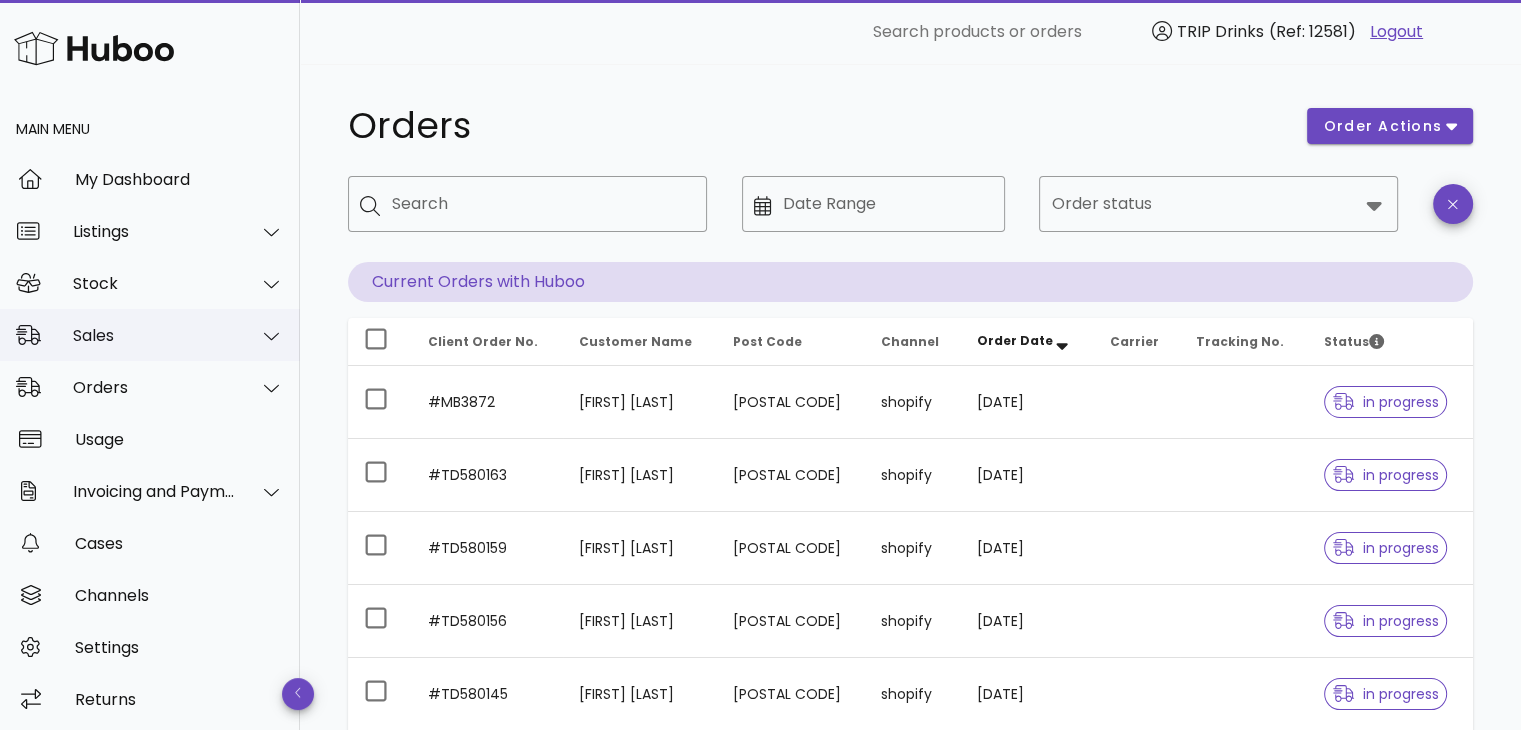 click on "Sales" at bounding box center [154, 335] 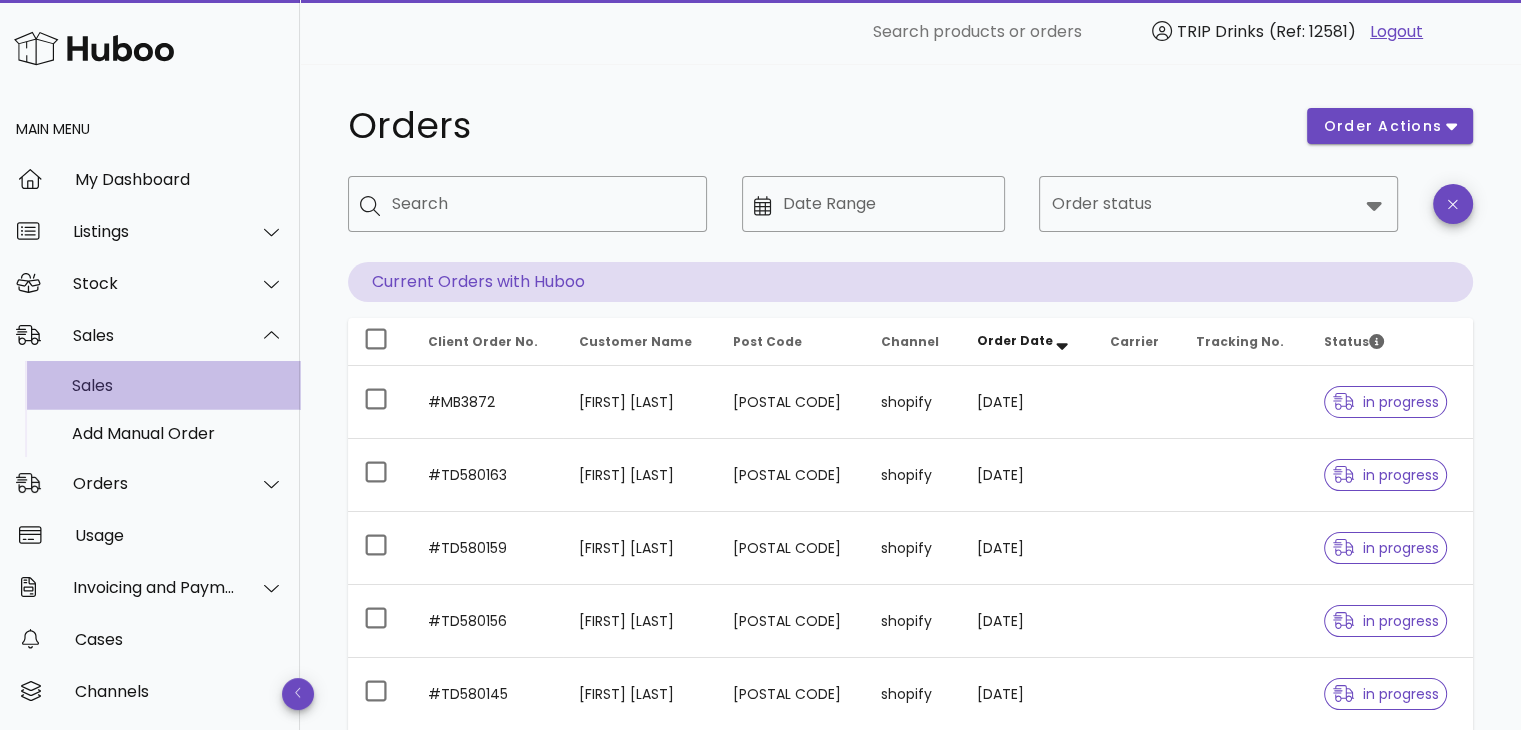 click on "Sales" at bounding box center (178, 385) 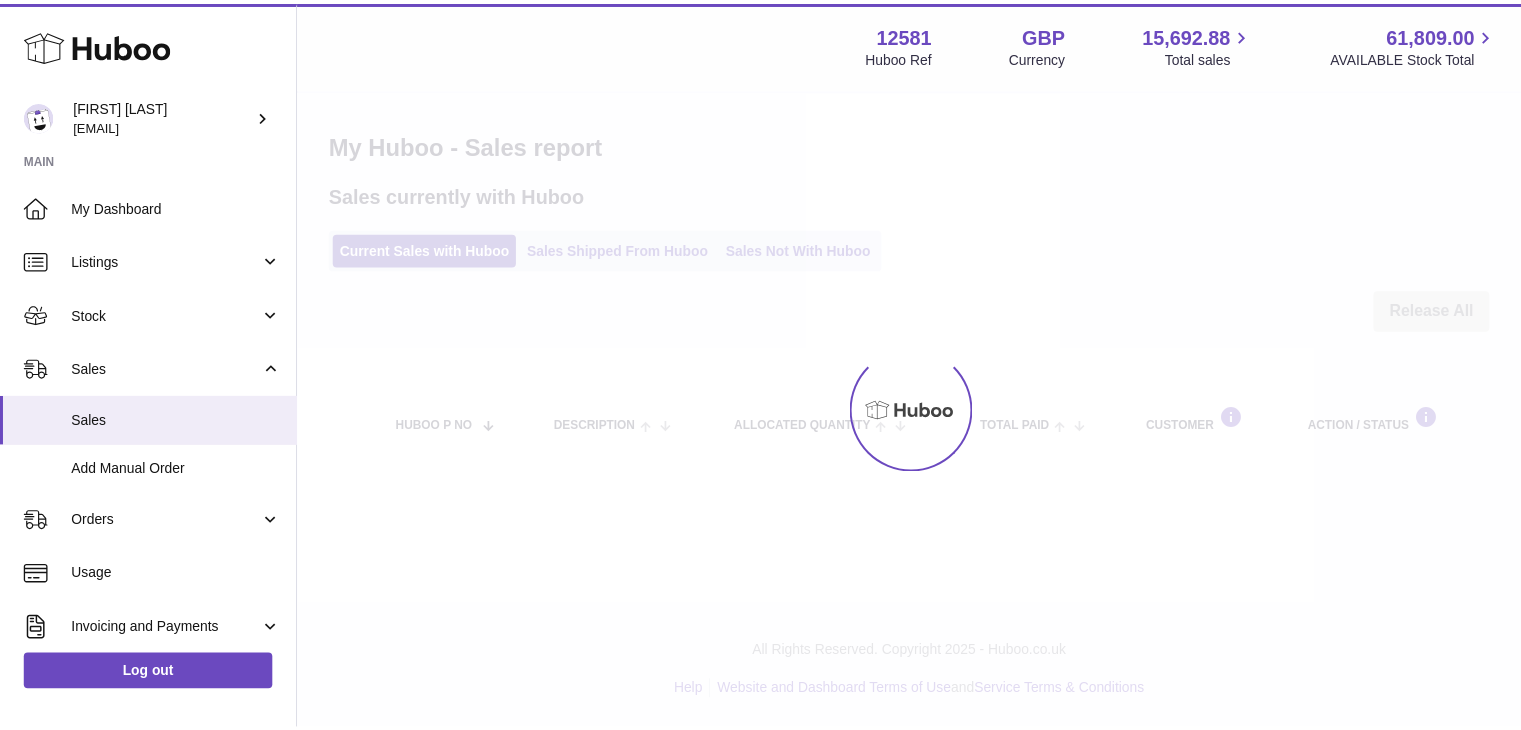 scroll, scrollTop: 0, scrollLeft: 0, axis: both 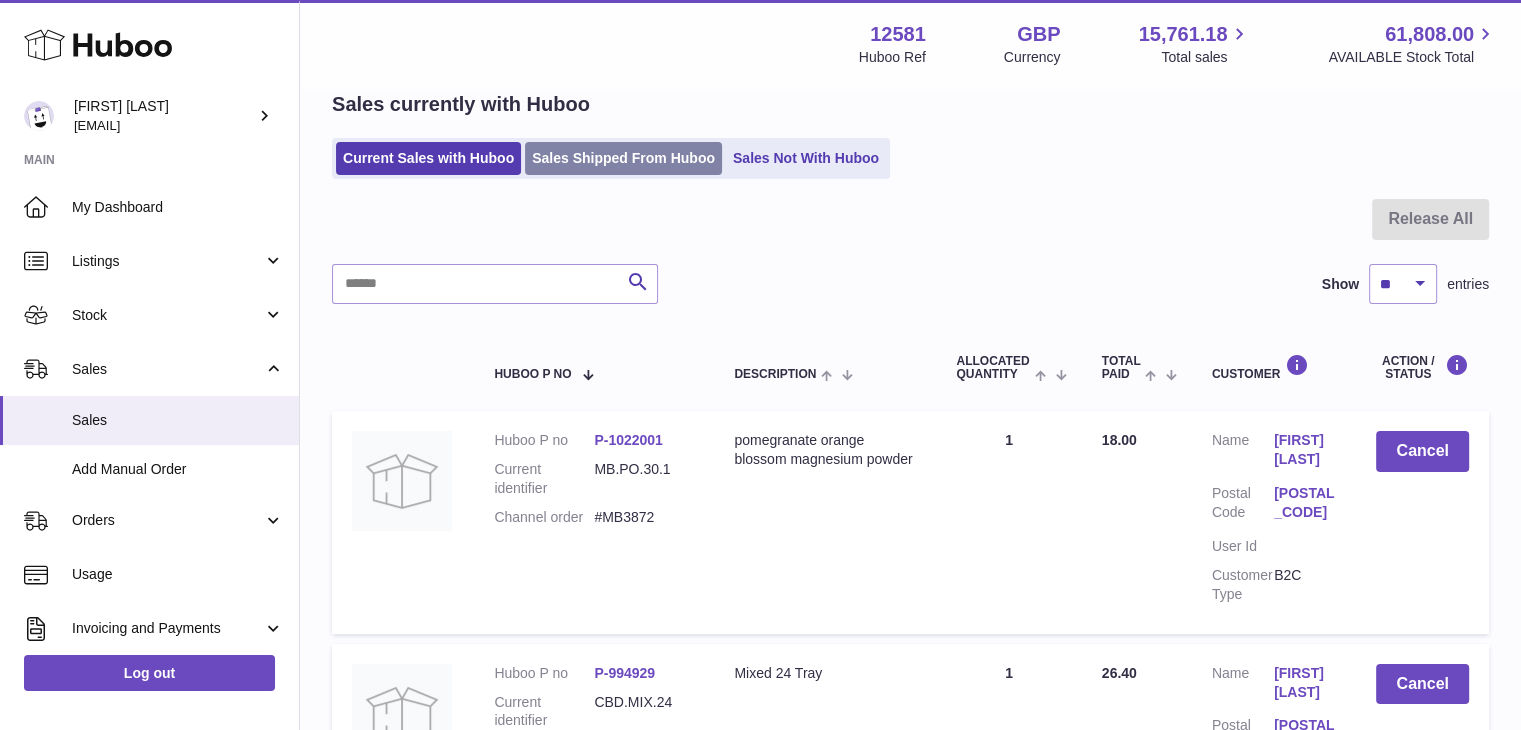 click on "Sales Shipped From Huboo" at bounding box center (623, 158) 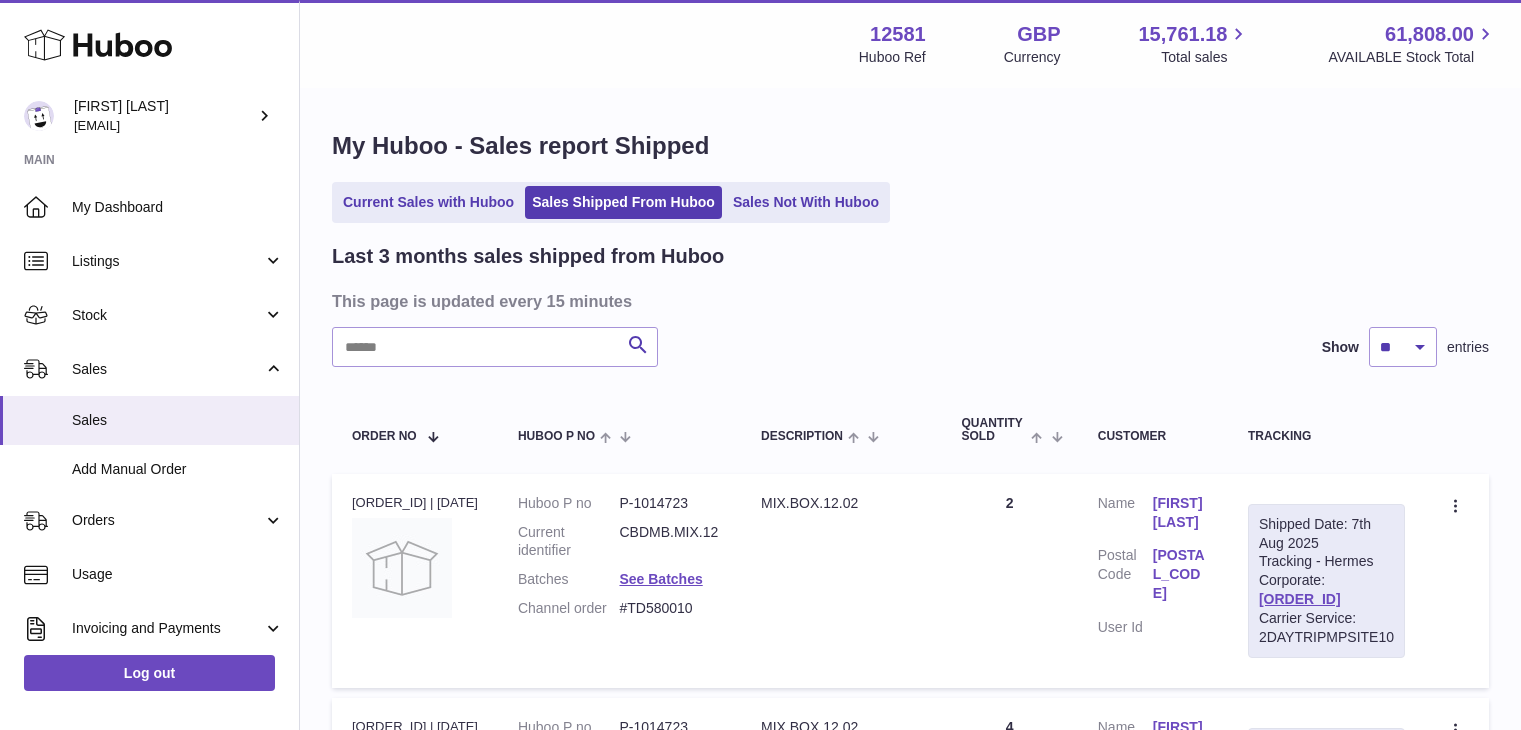 scroll, scrollTop: 0, scrollLeft: 0, axis: both 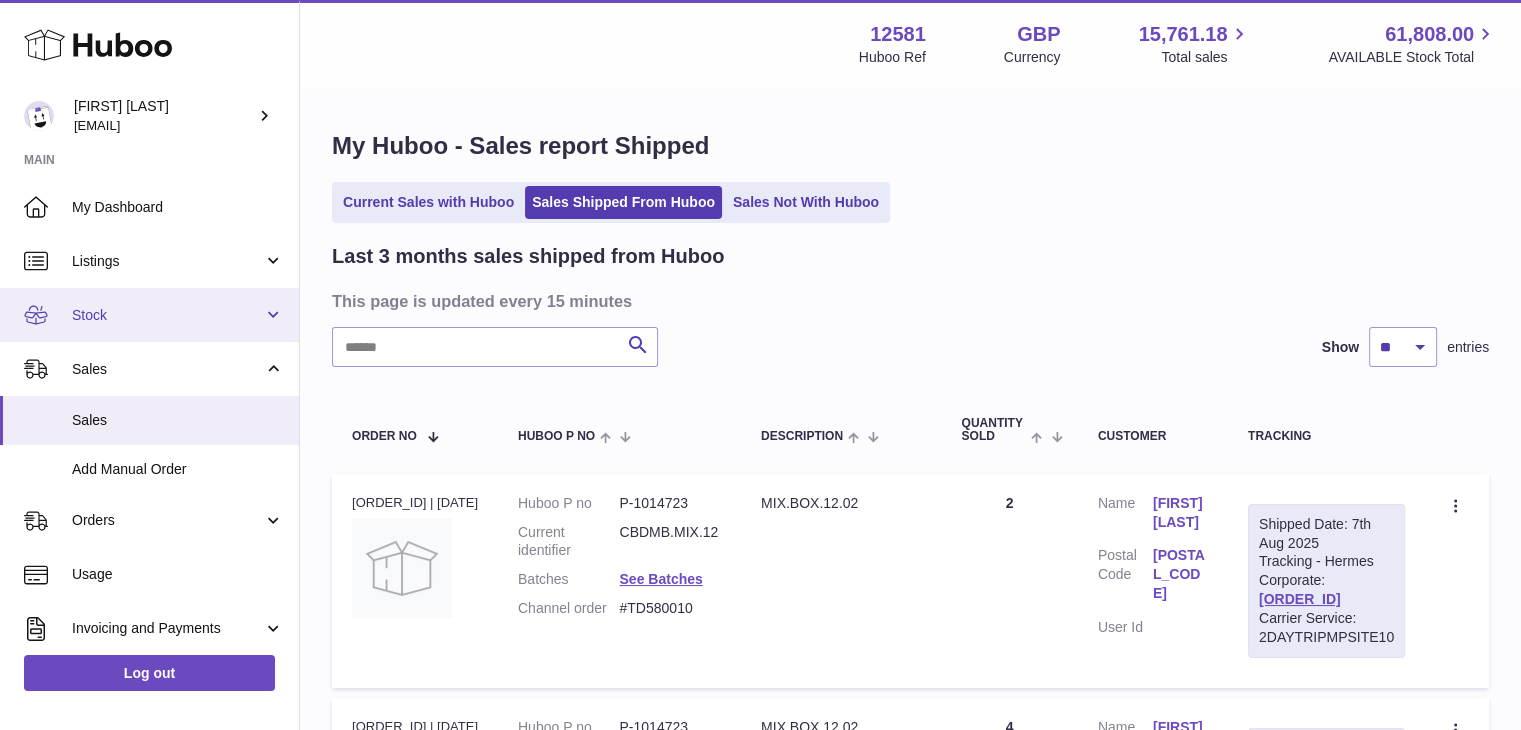 click on "Stock" at bounding box center (167, 315) 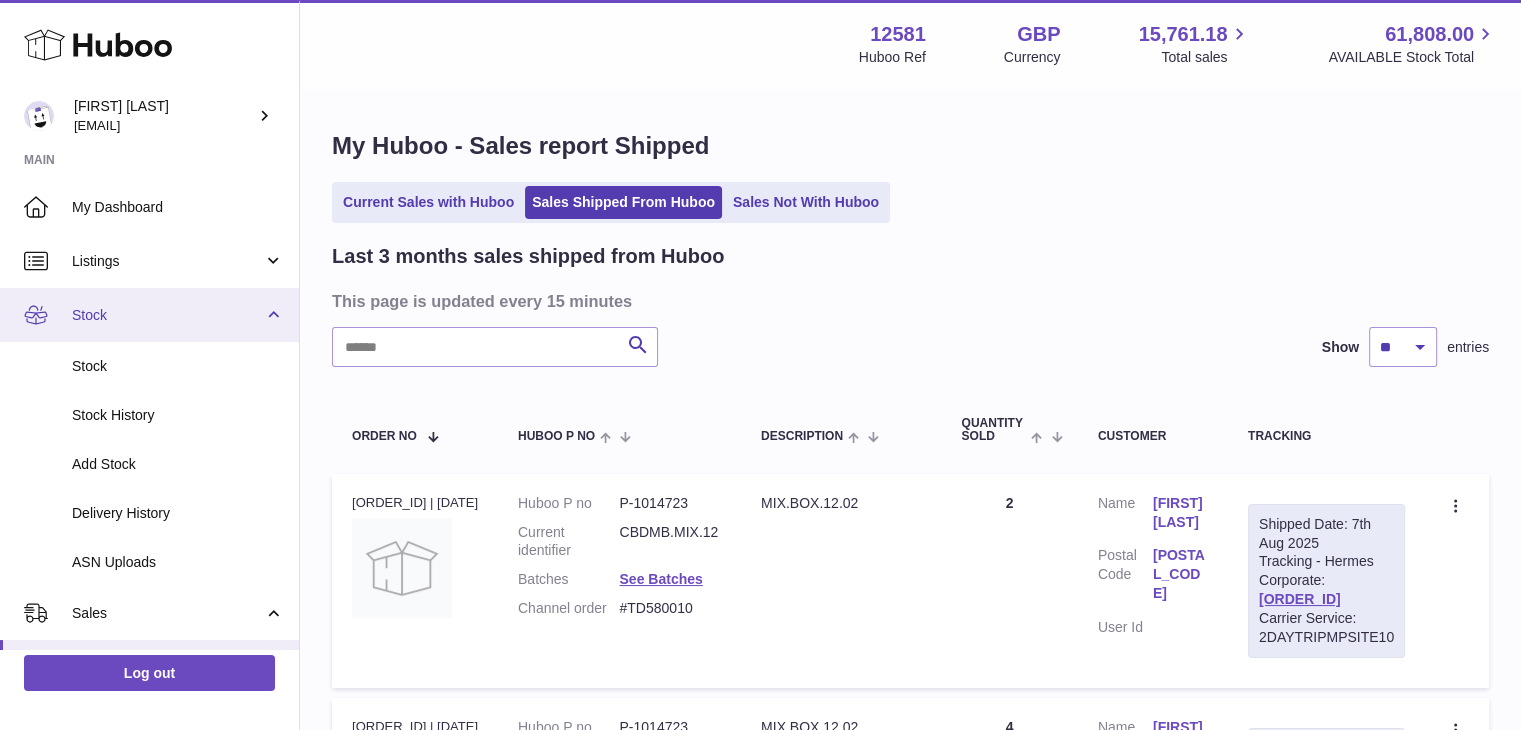 click on "Stock" at bounding box center (167, 315) 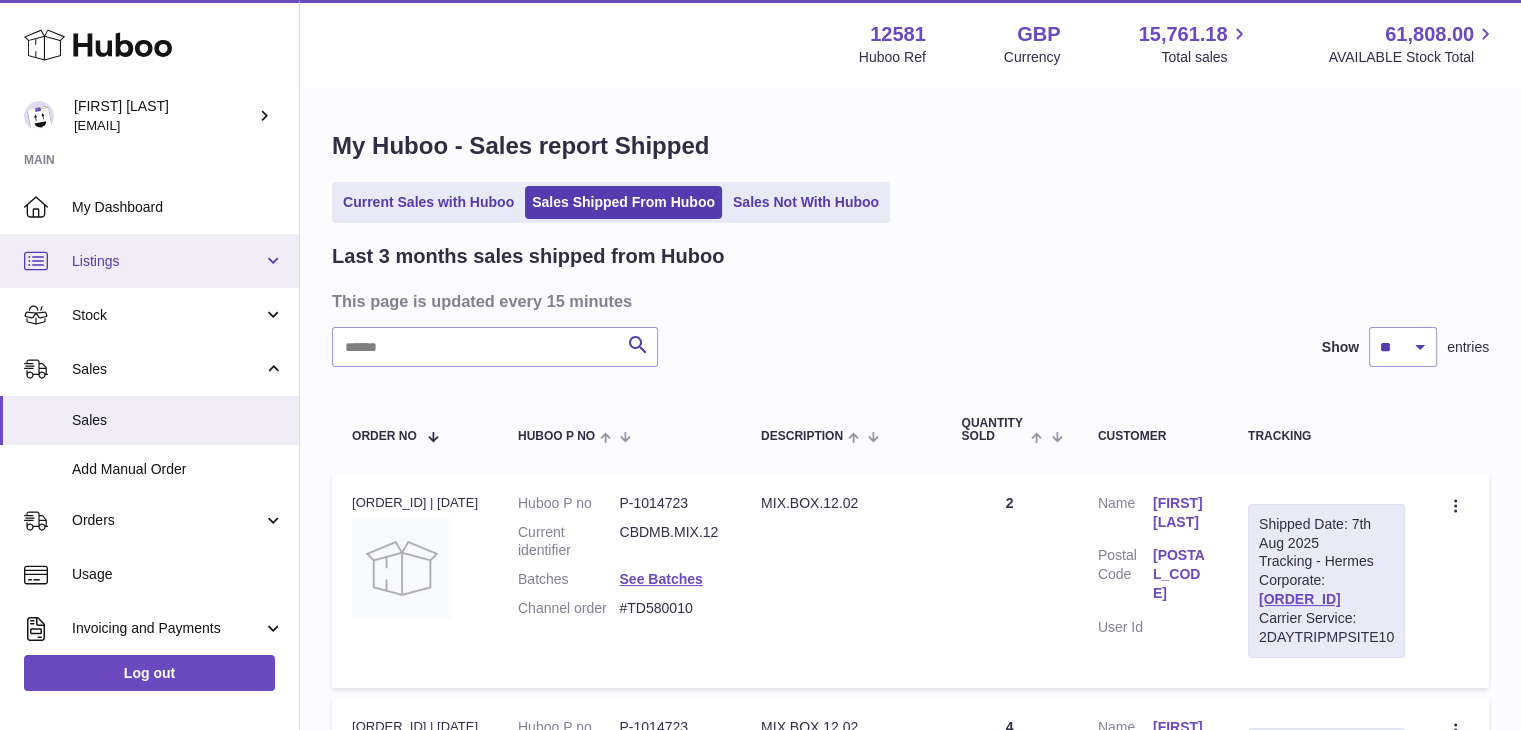 click on "Listings" at bounding box center (149, 261) 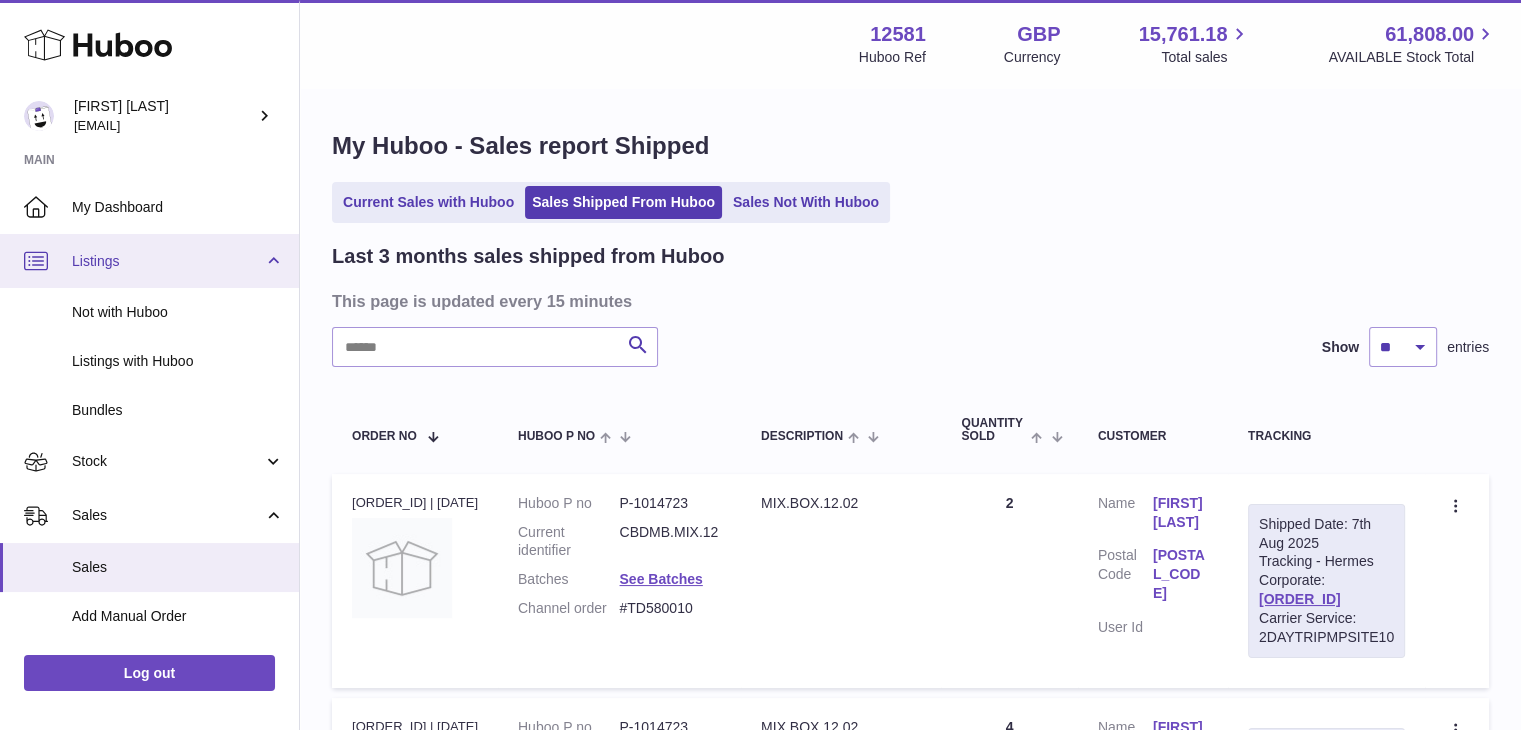 click on "Listings" at bounding box center [167, 261] 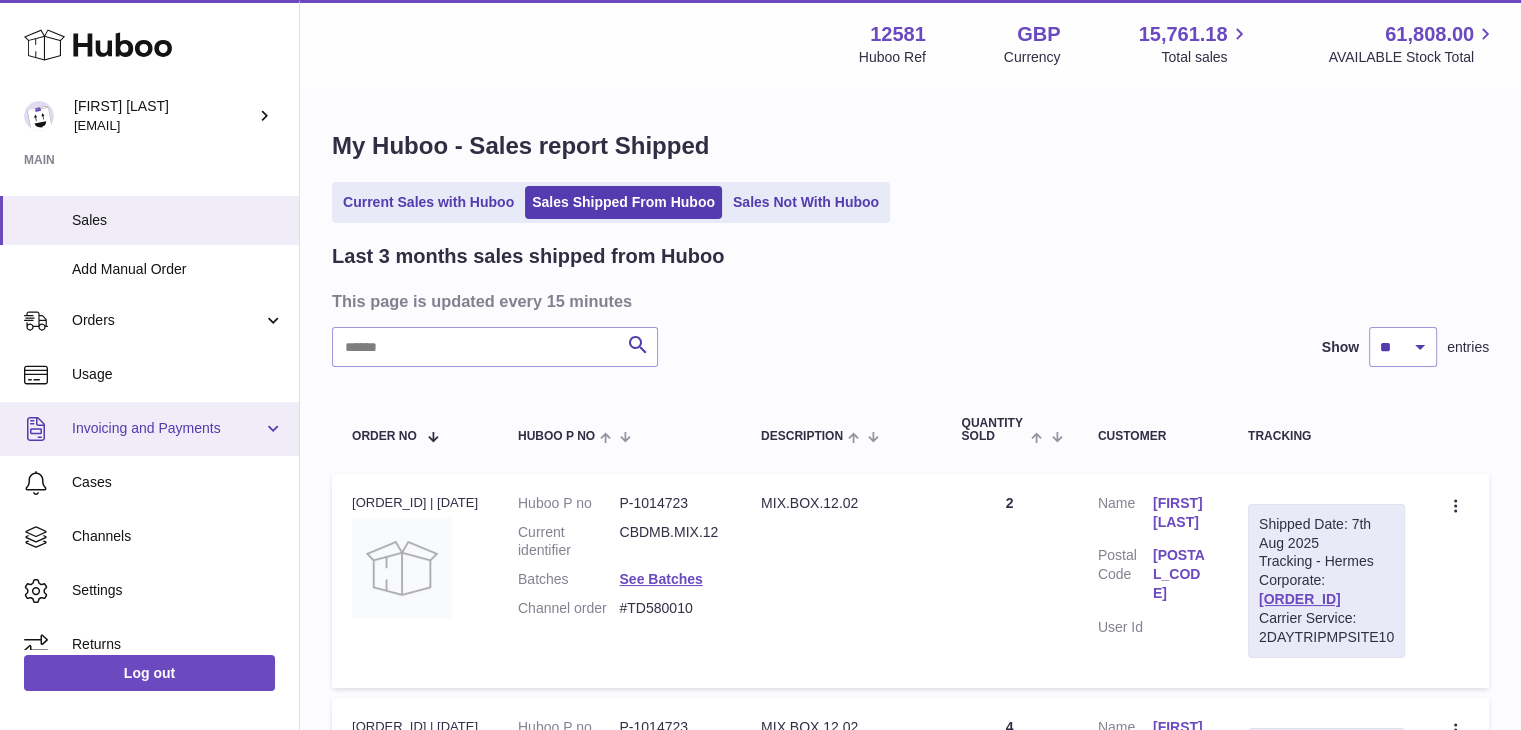 scroll, scrollTop: 222, scrollLeft: 0, axis: vertical 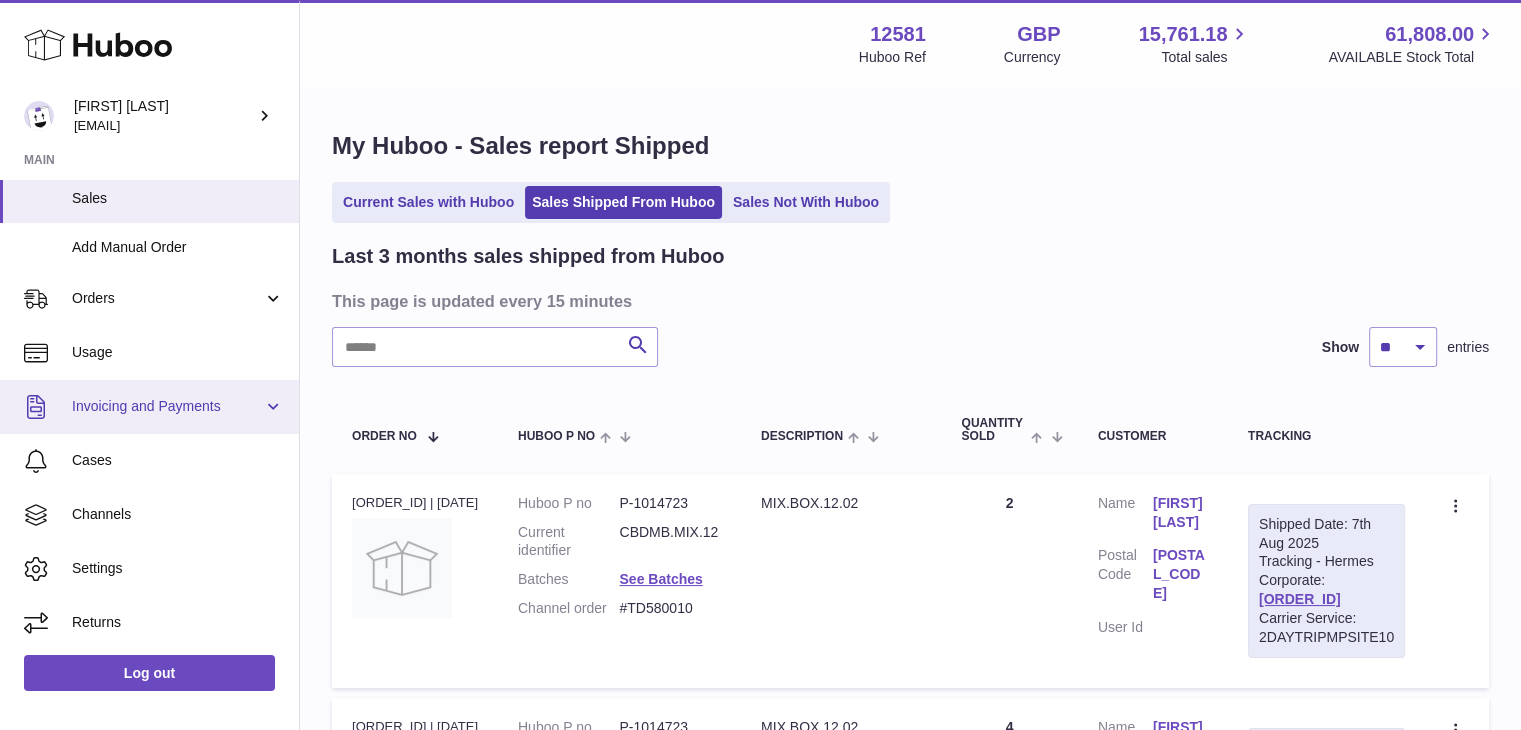 click on "Invoicing and Payments" at bounding box center [167, 406] 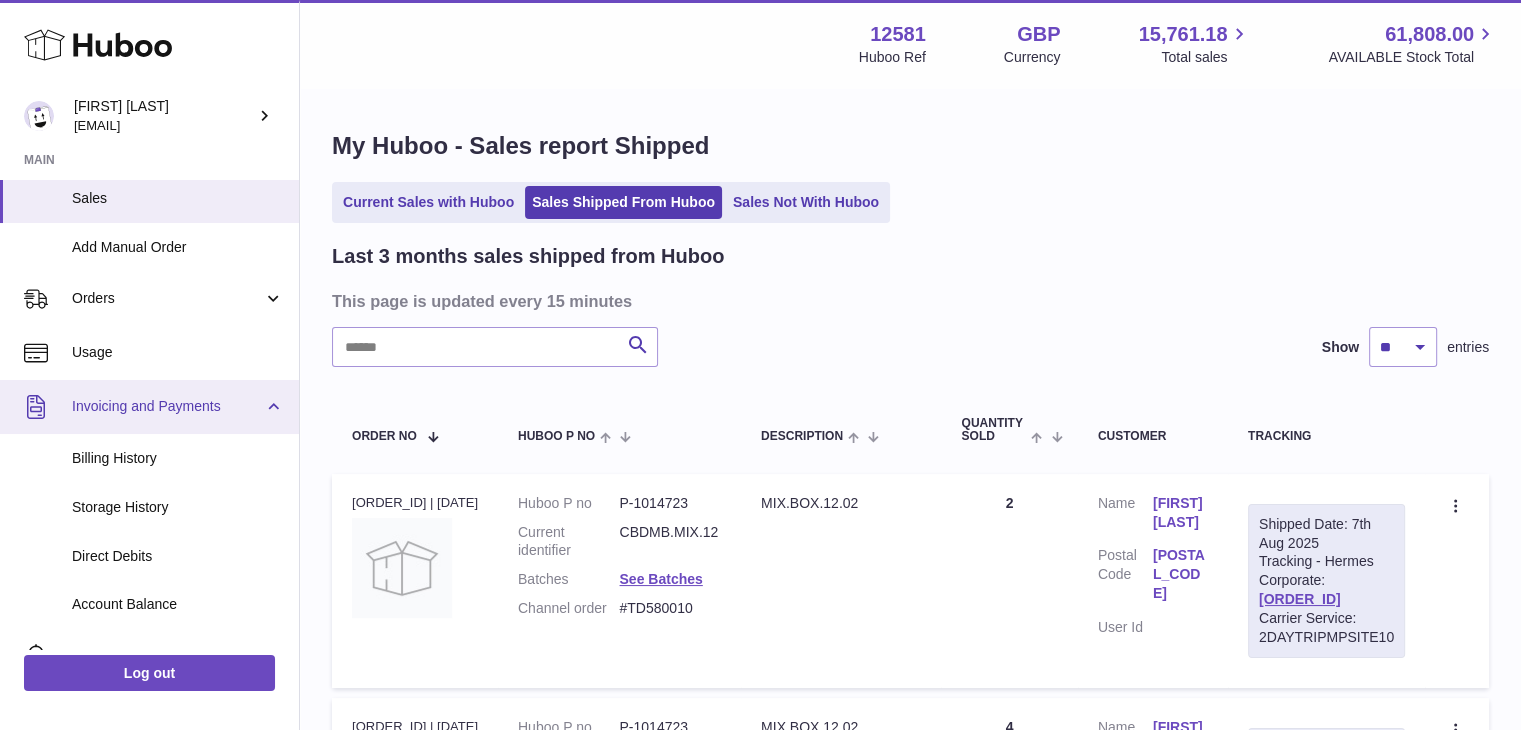 click on "Invoicing and Payments" at bounding box center [167, 406] 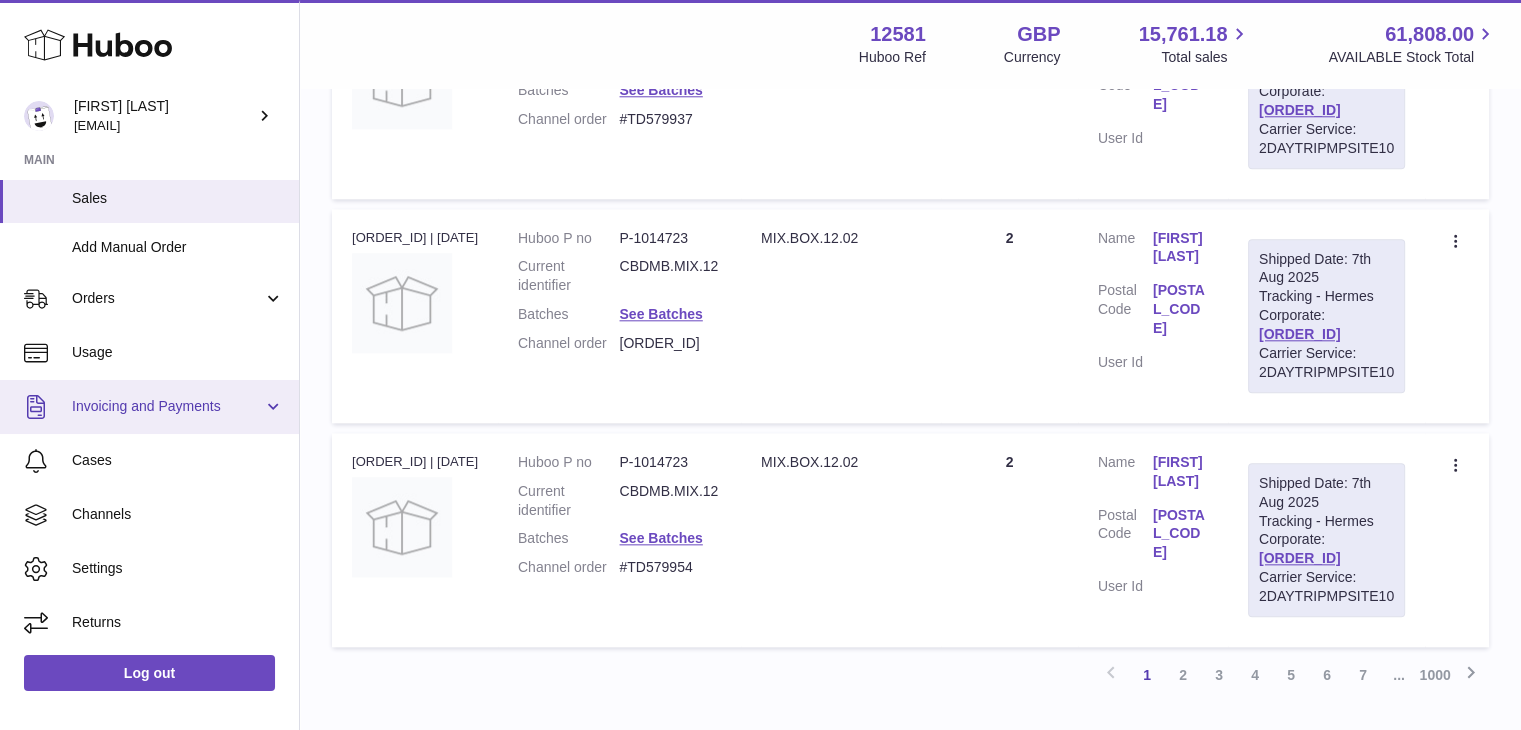scroll, scrollTop: 2187, scrollLeft: 0, axis: vertical 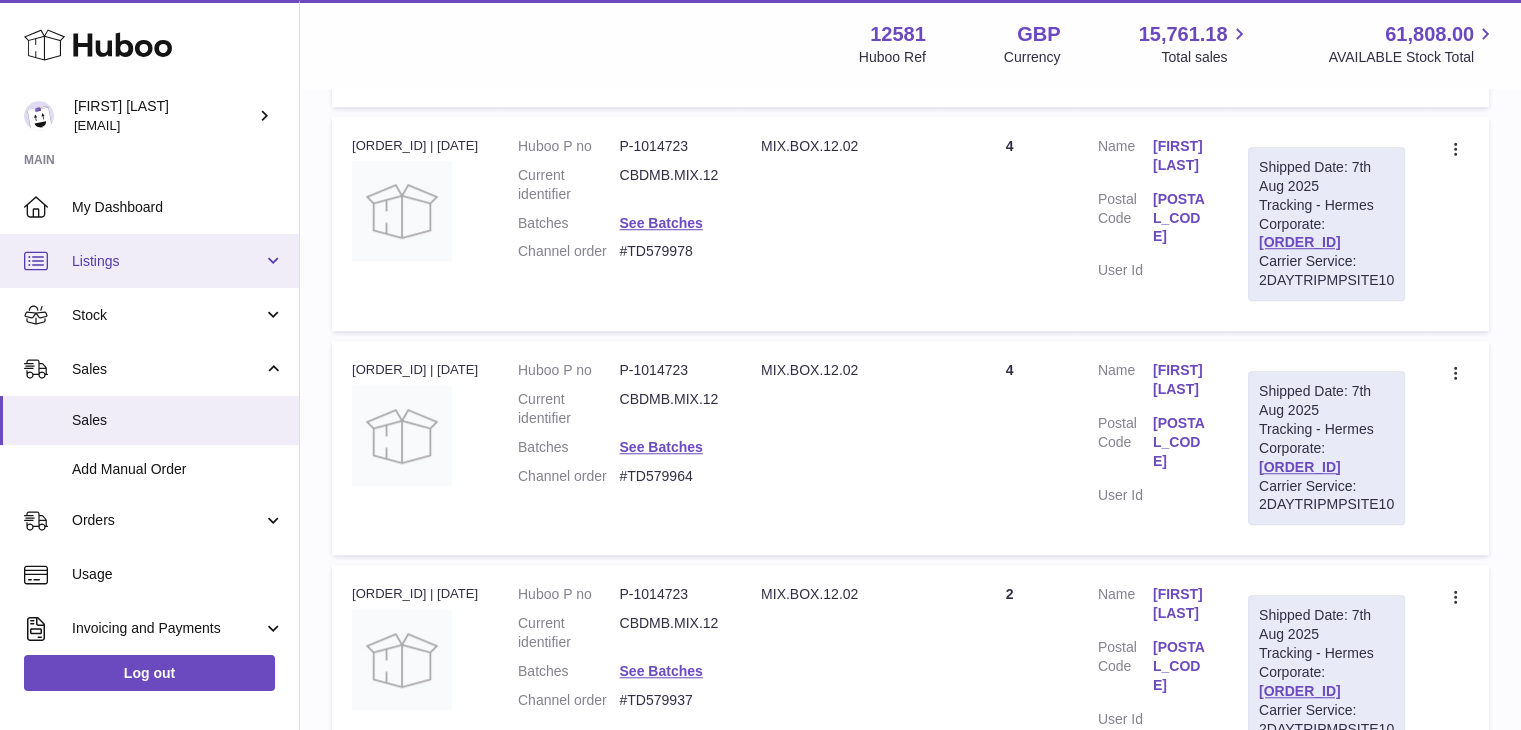 click on "Listings" at bounding box center [167, 261] 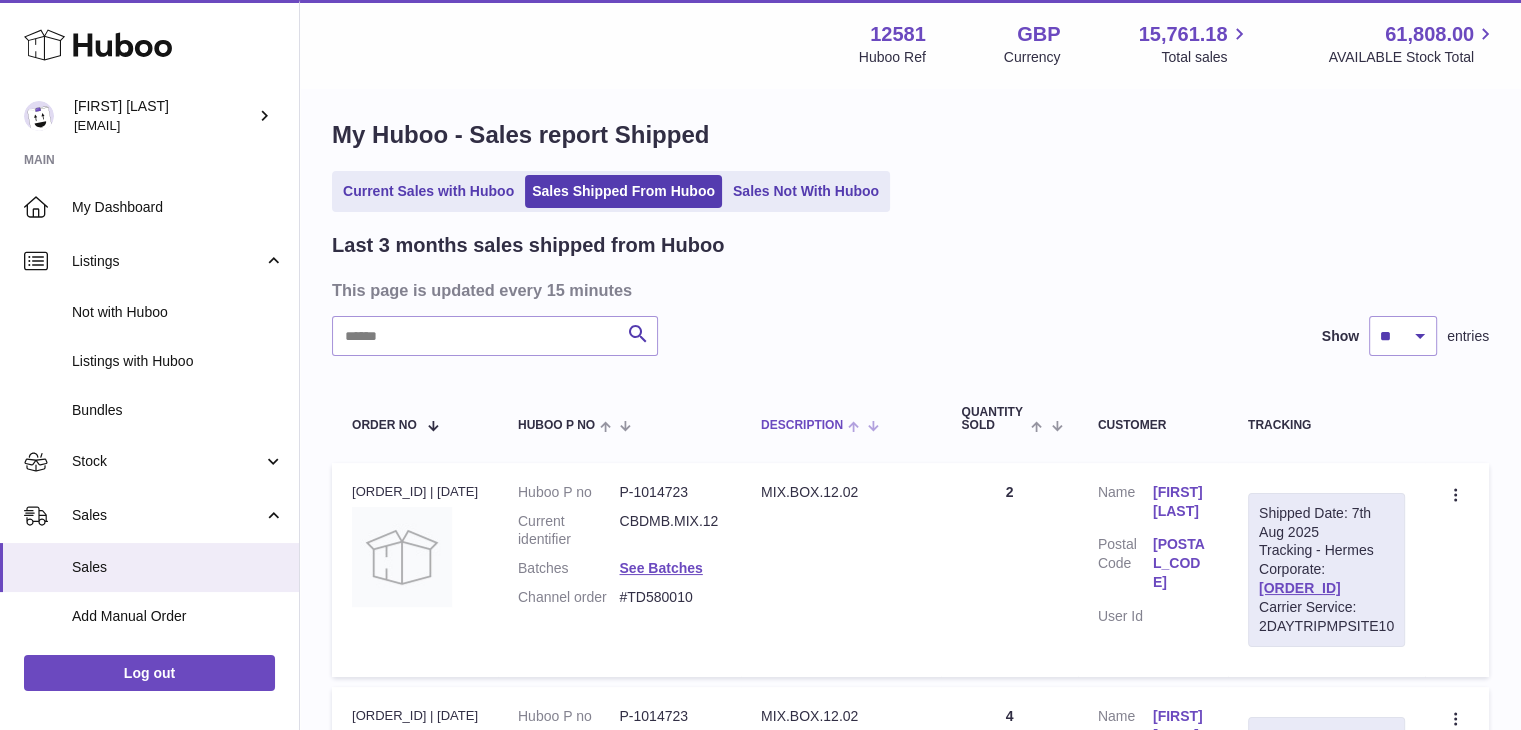 scroll, scrollTop: 0, scrollLeft: 0, axis: both 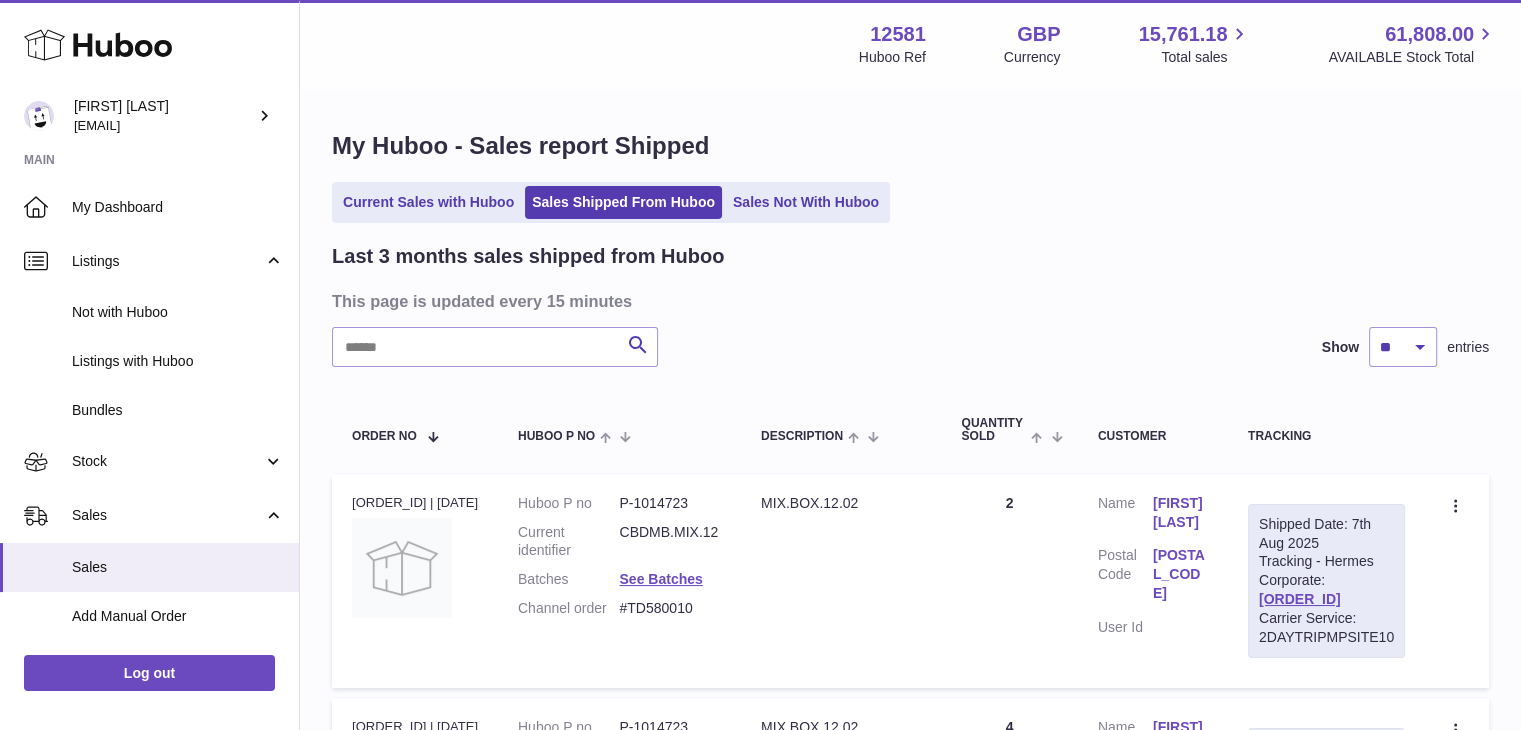 click on "This page is updated every 15 minutes" at bounding box center (908, 301) 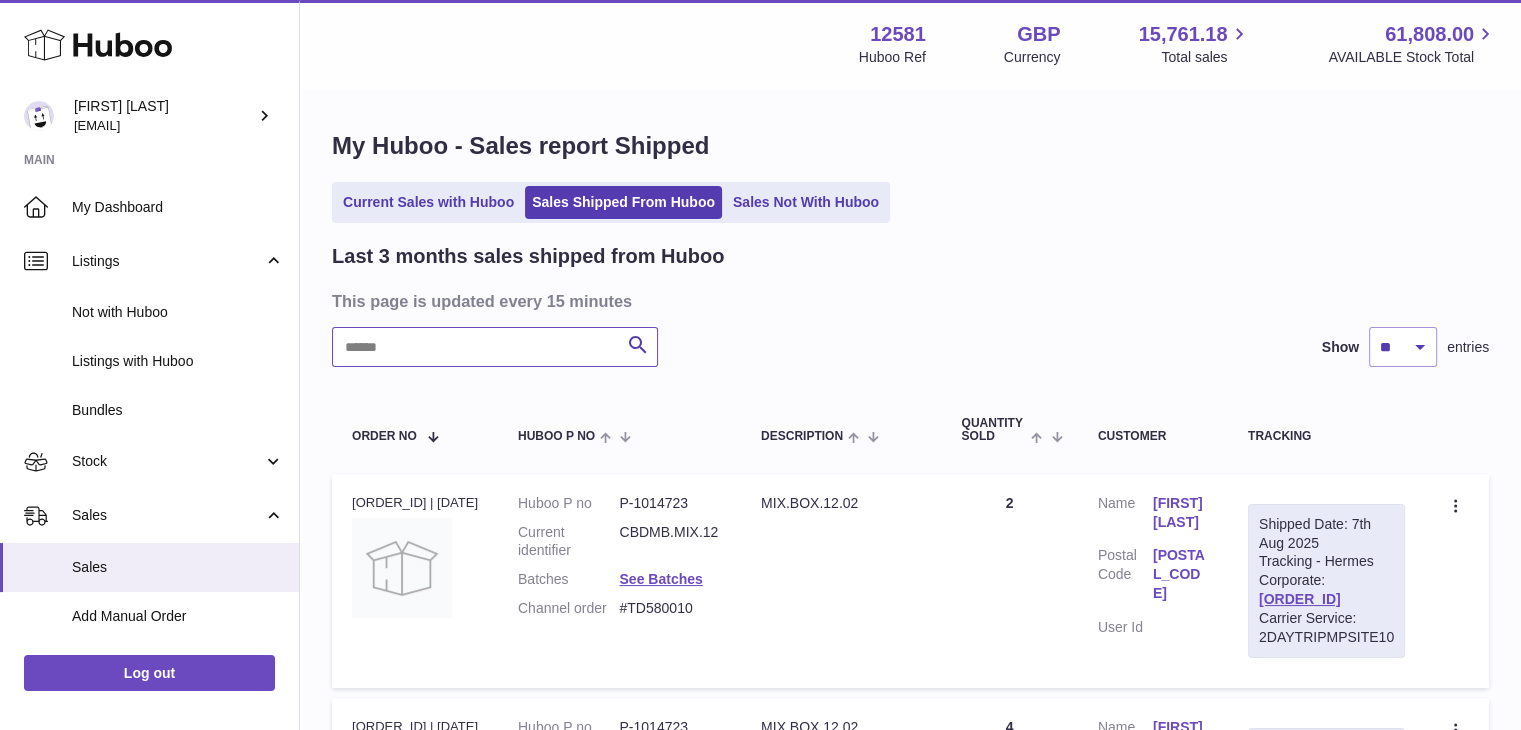 click at bounding box center [495, 347] 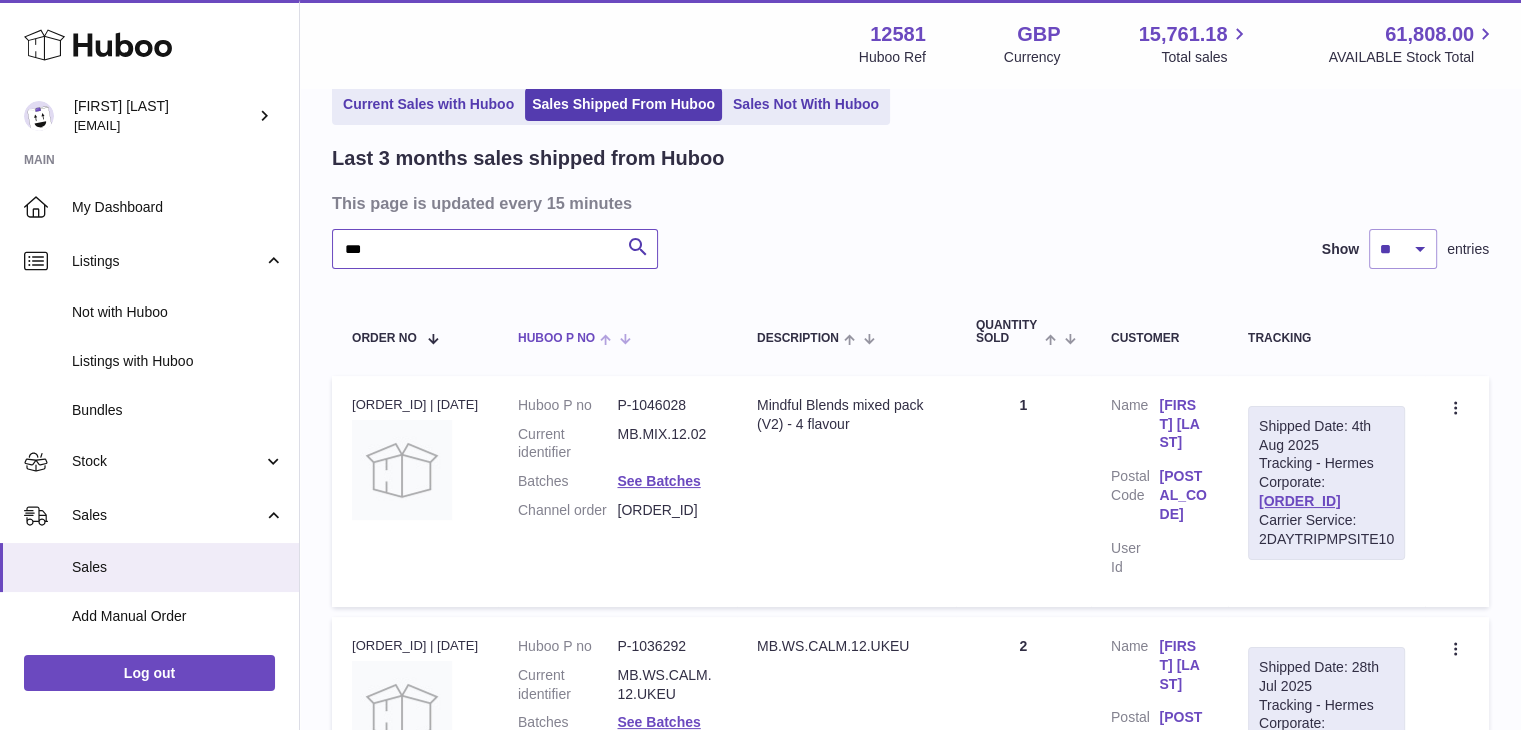 scroll, scrollTop: 0, scrollLeft: 0, axis: both 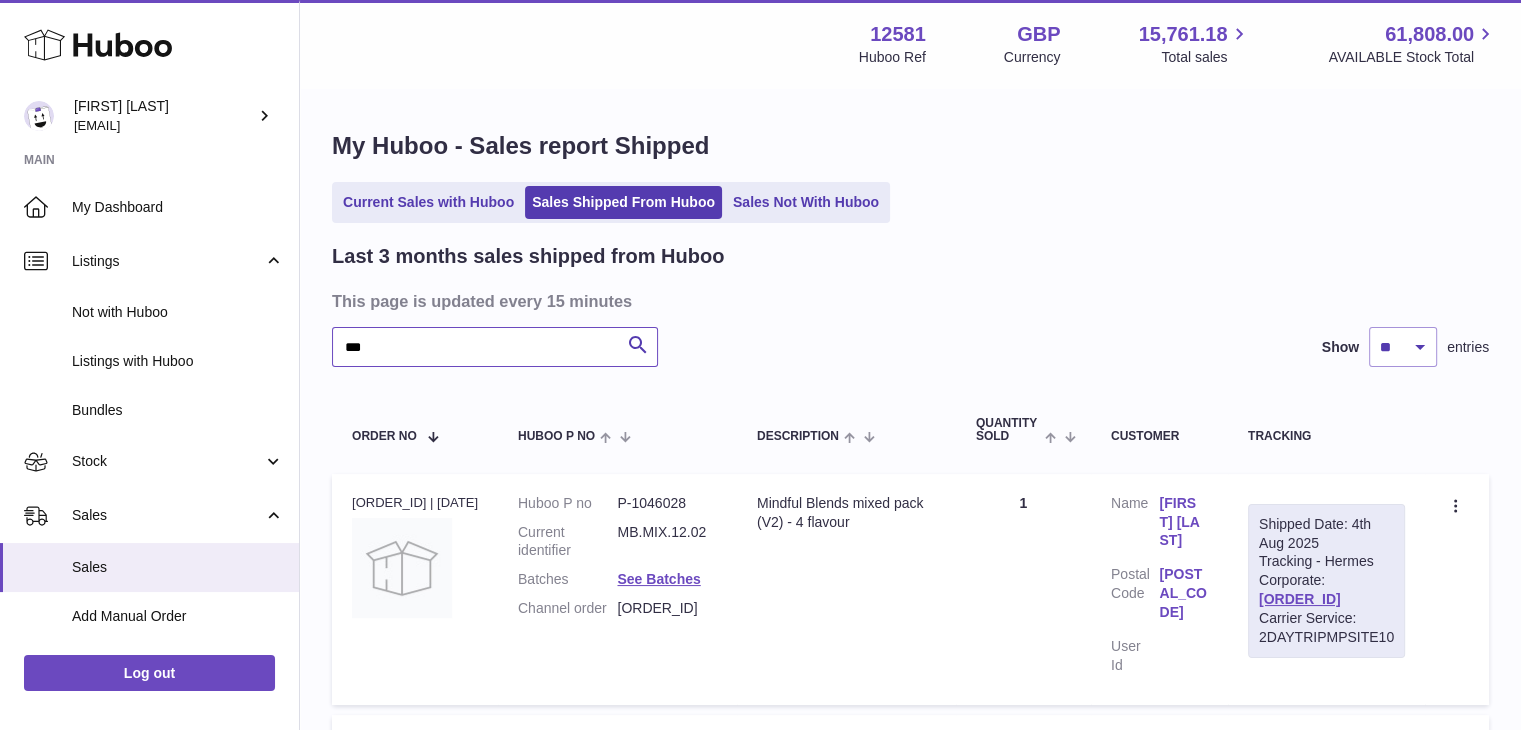 click on "***" at bounding box center [495, 347] 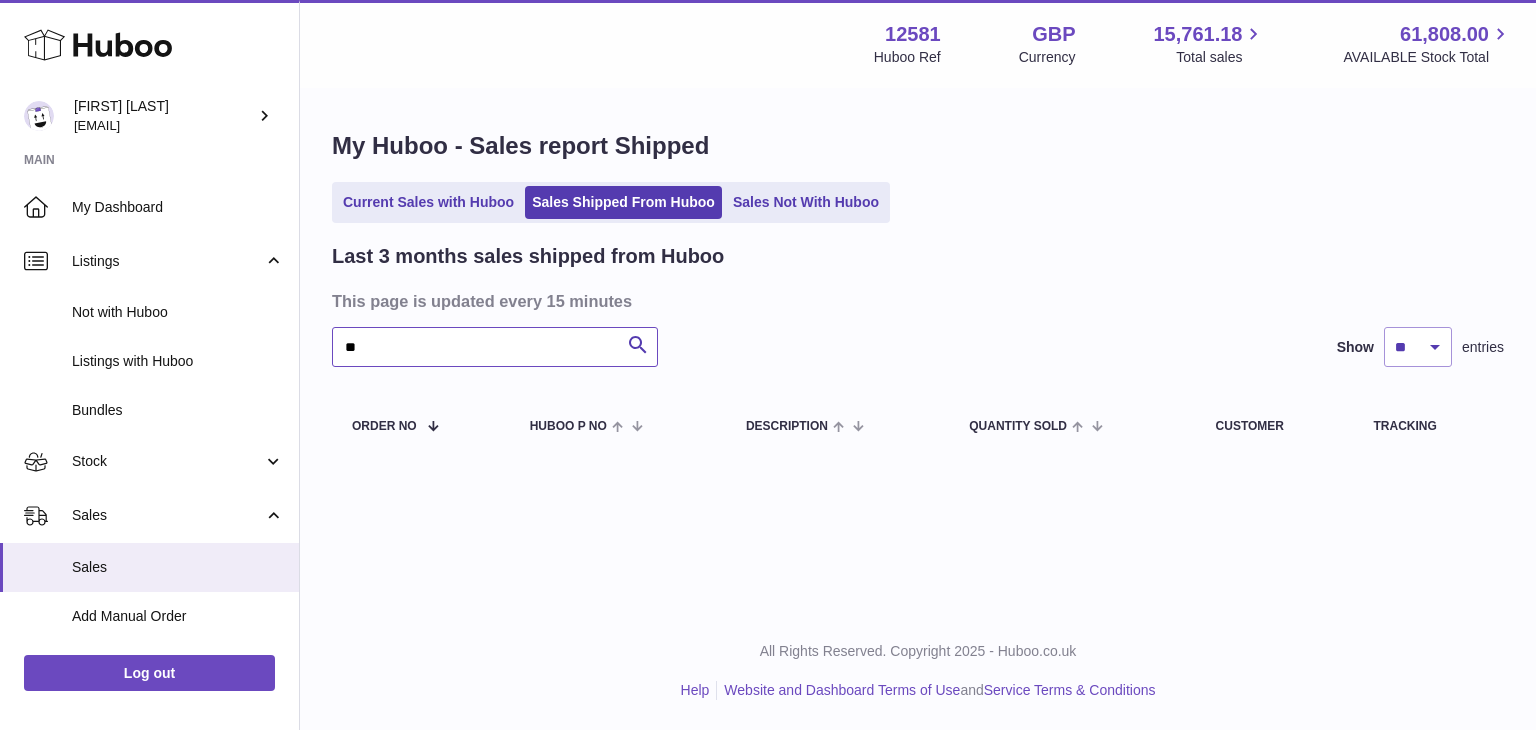 type on "*" 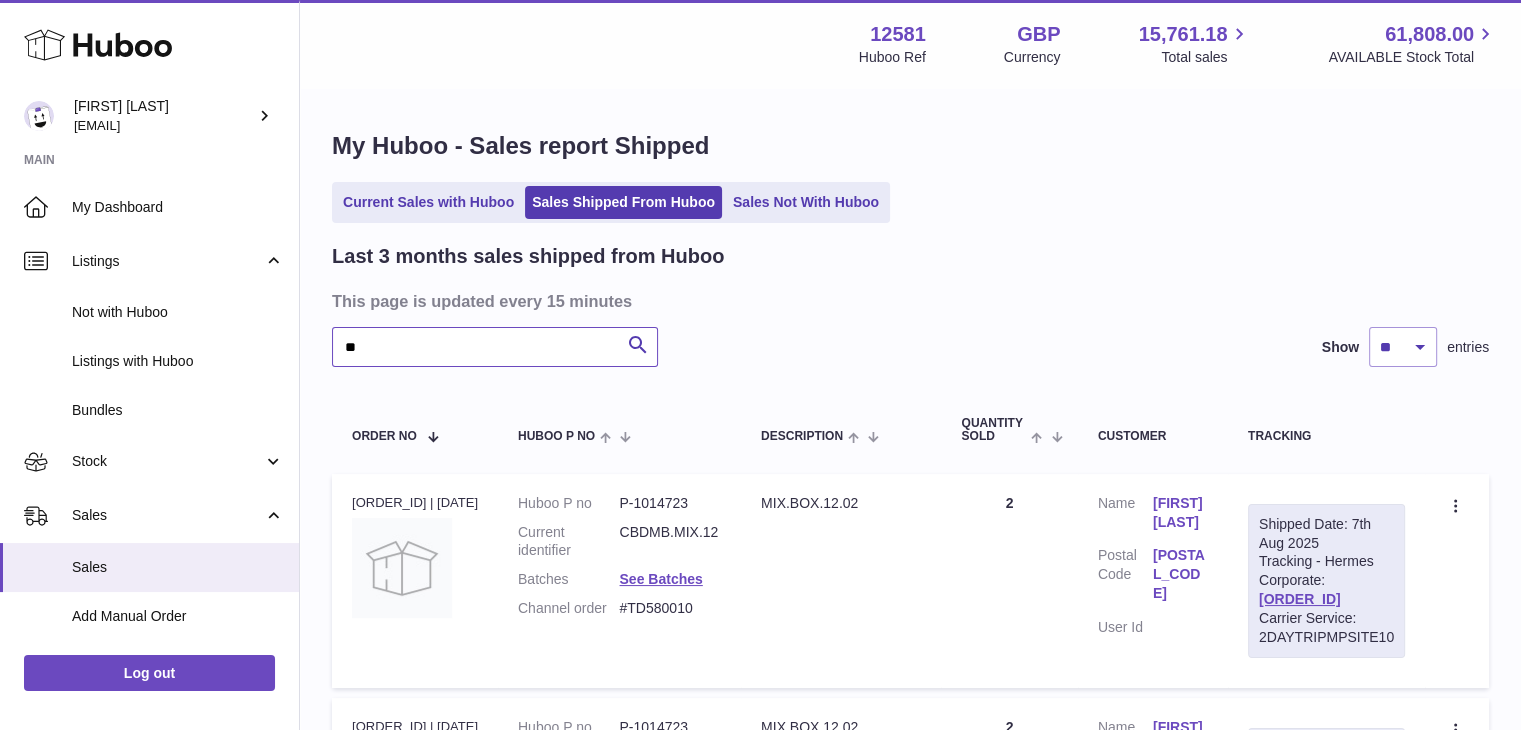 type on "*" 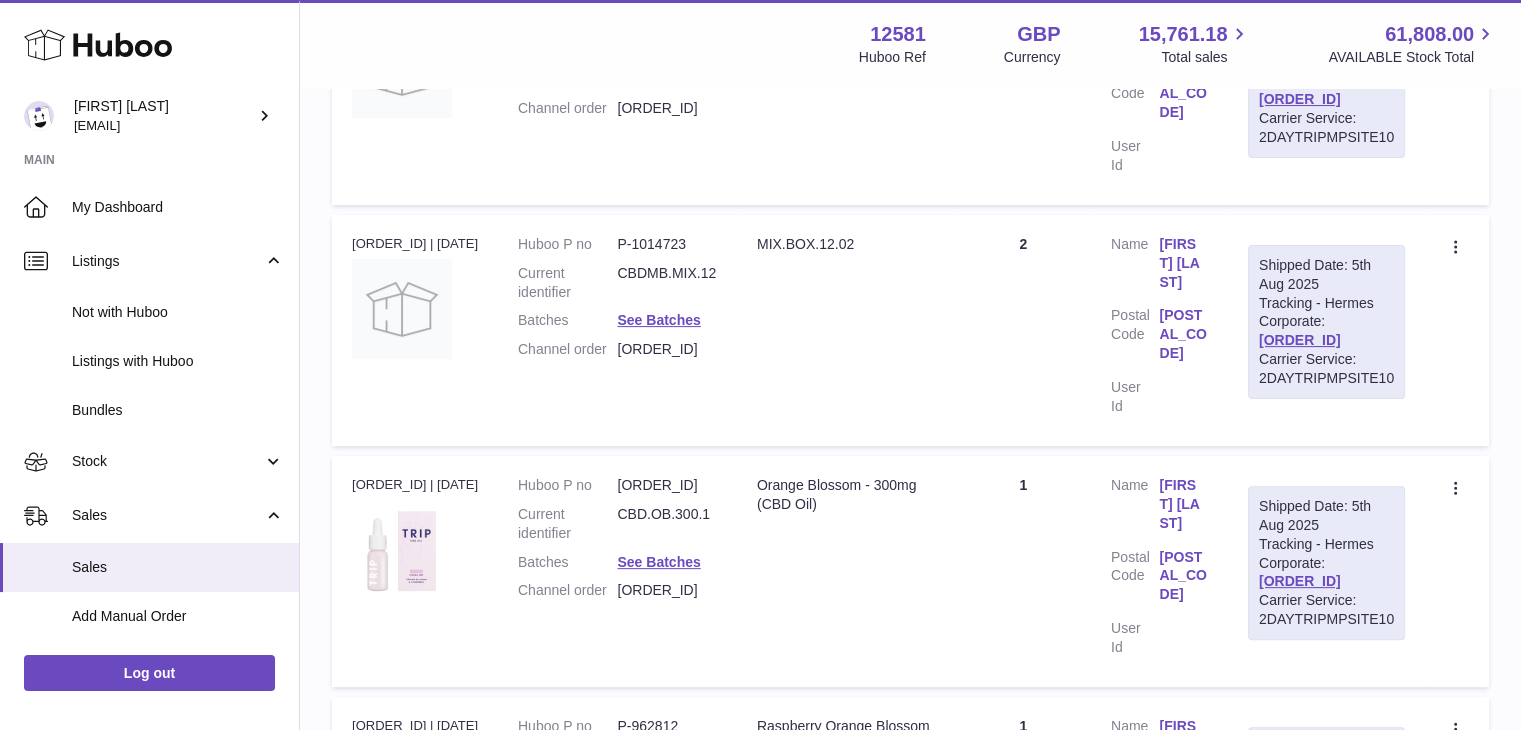 scroll, scrollTop: 0, scrollLeft: 0, axis: both 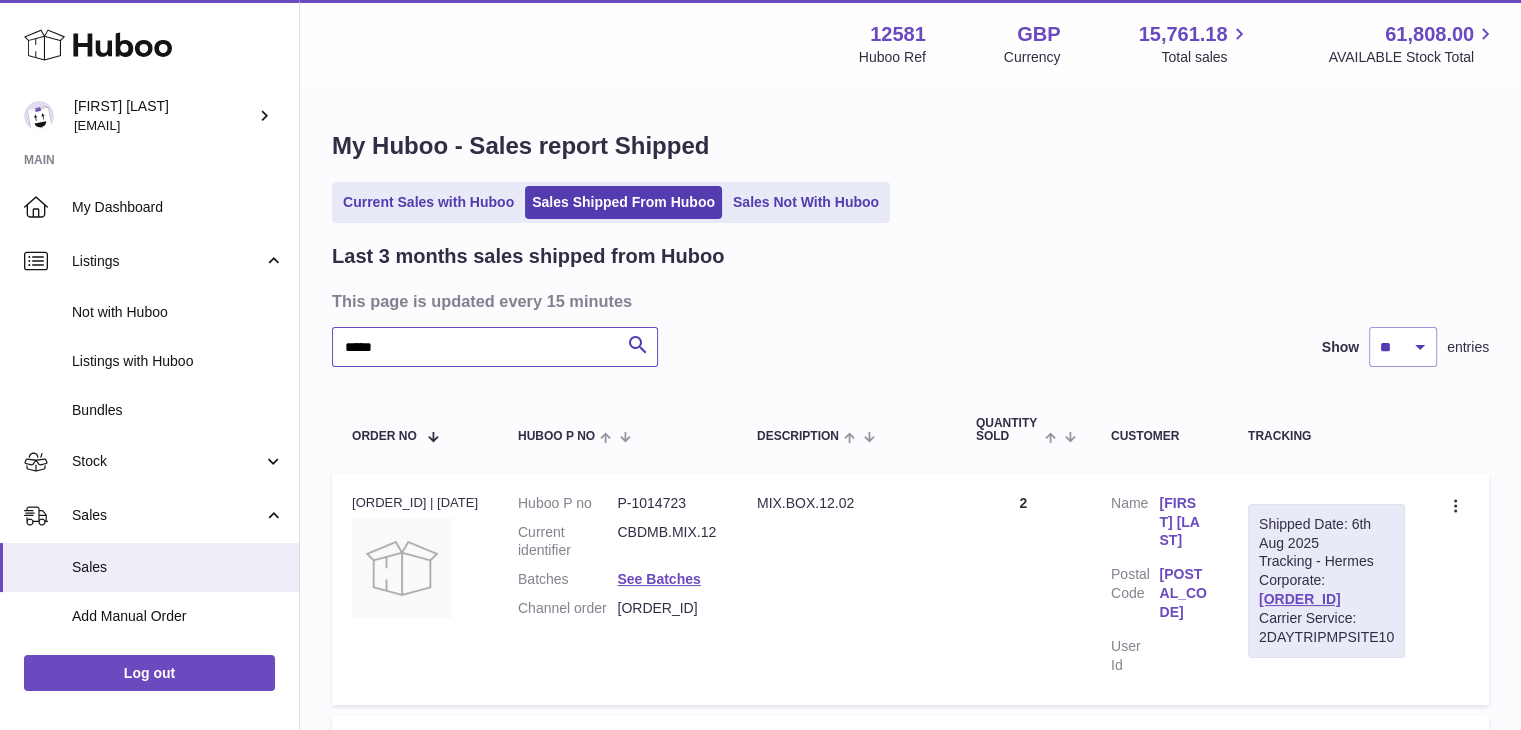 click on "*****" at bounding box center [495, 347] 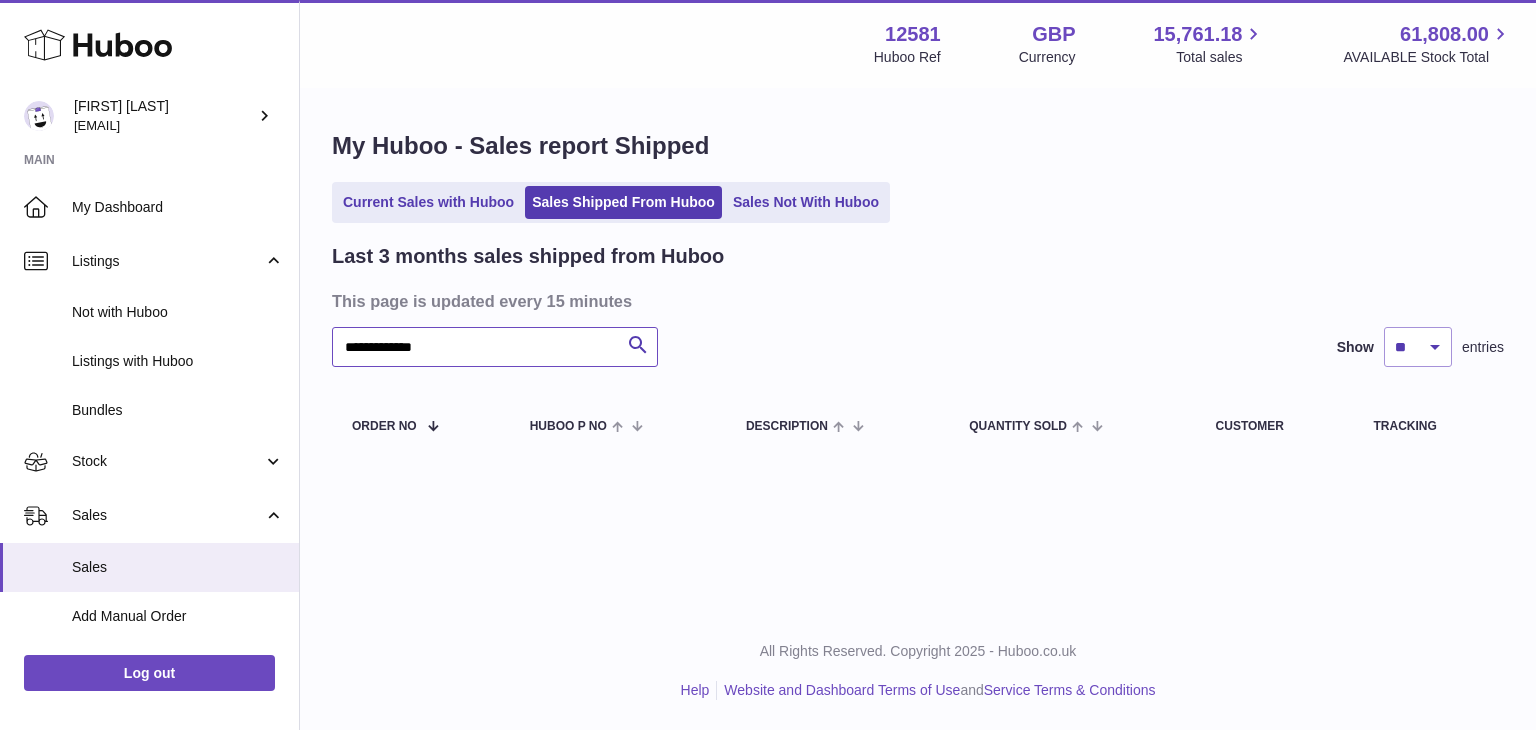 type on "**********" 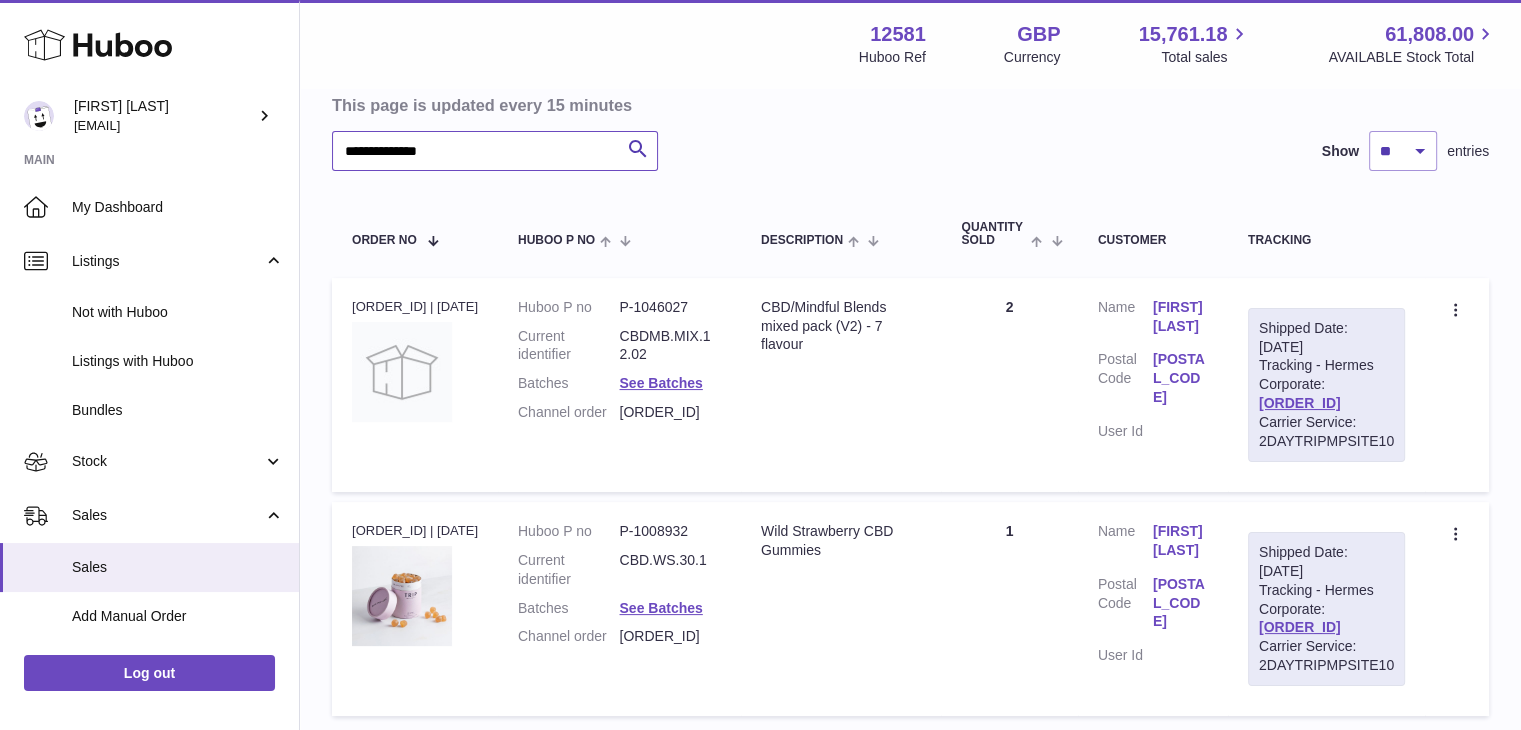 scroll, scrollTop: 139, scrollLeft: 0, axis: vertical 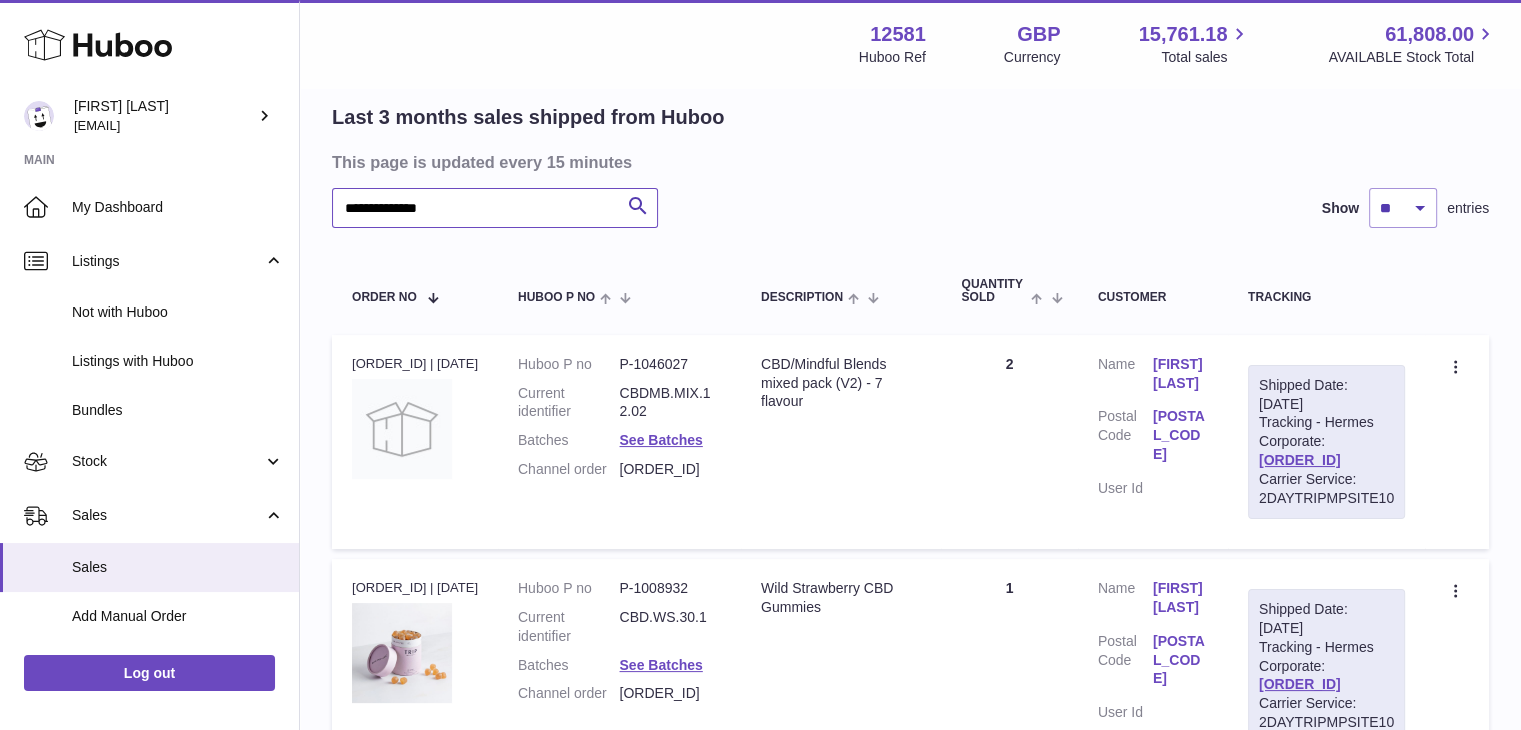 click on "**********" at bounding box center (495, 208) 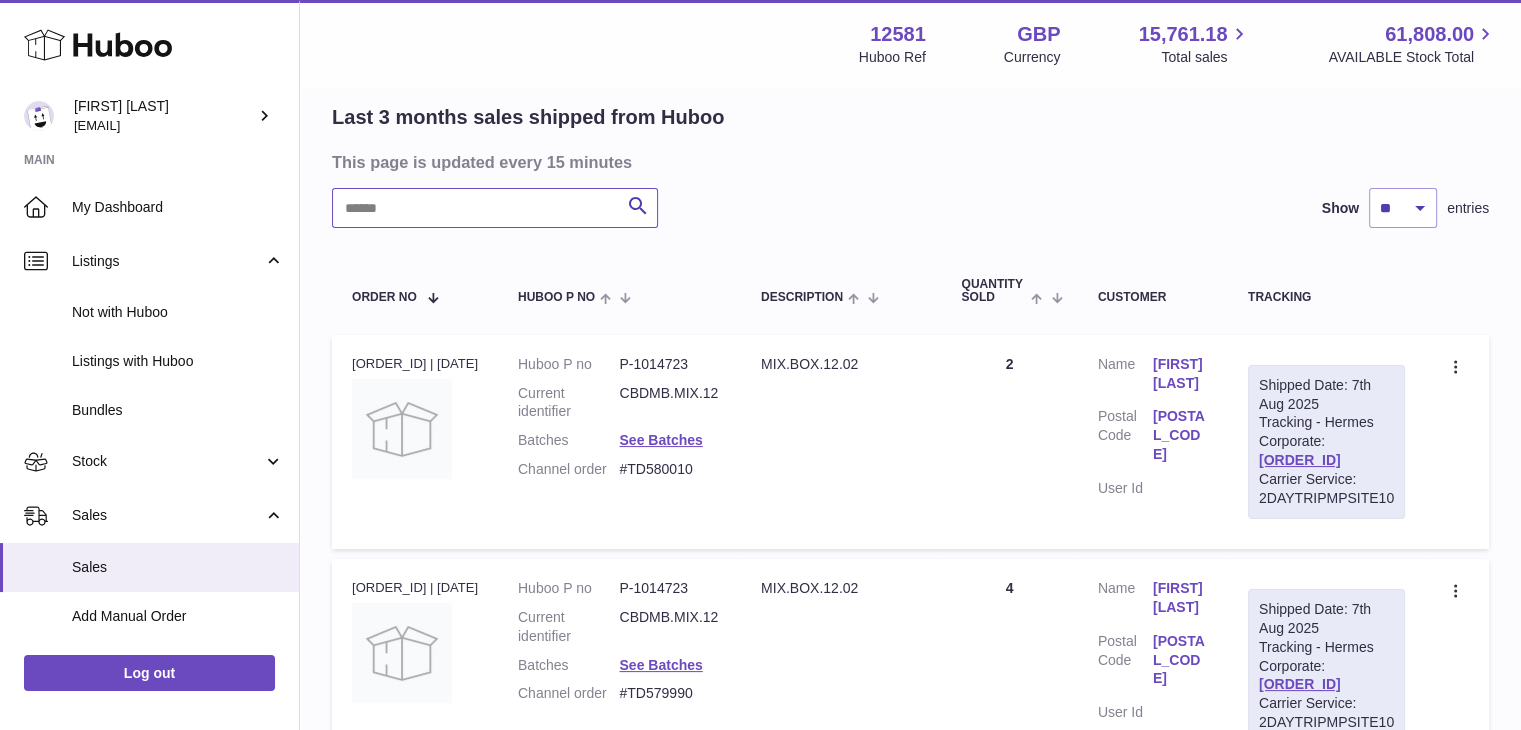 click at bounding box center (495, 208) 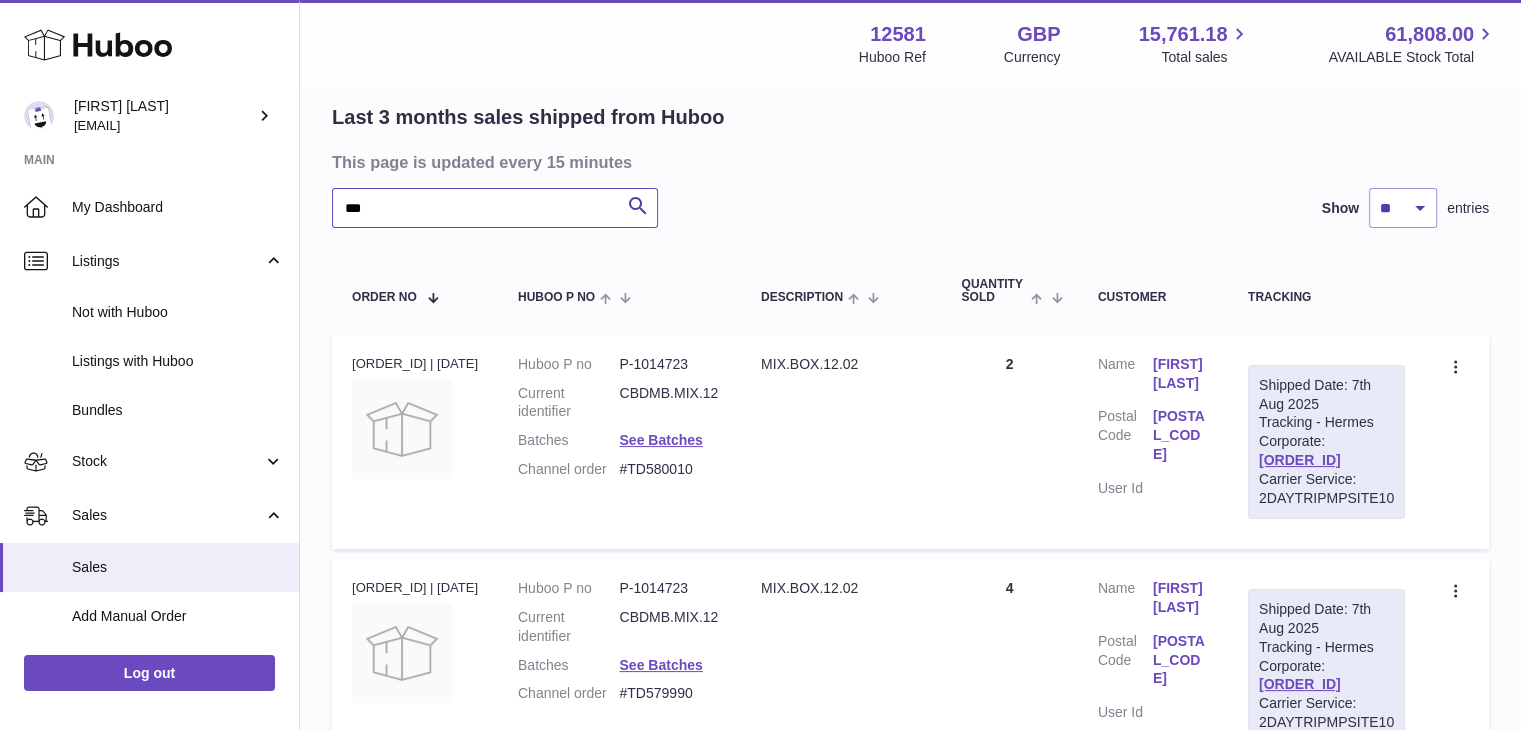 type on "***" 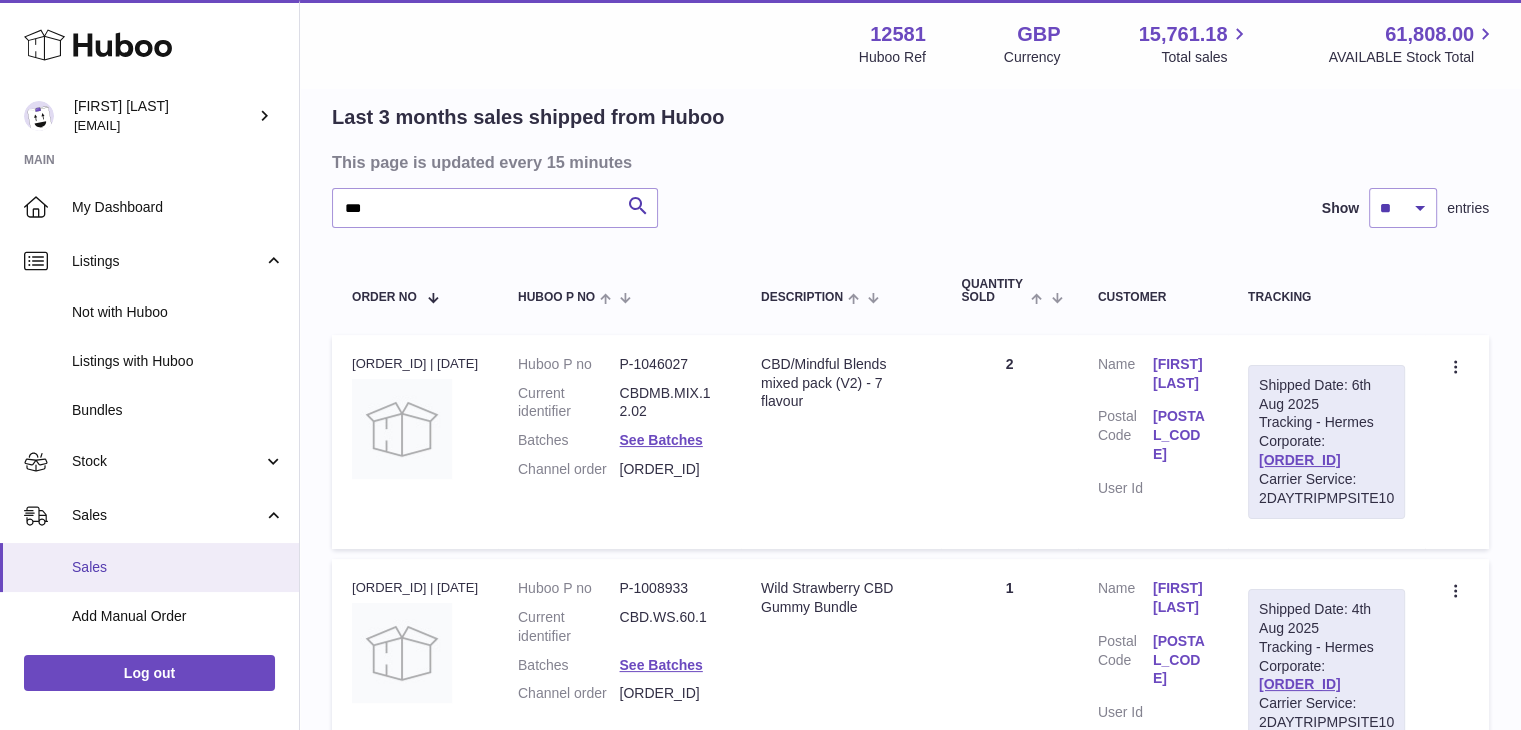 click on "Sales" at bounding box center (178, 567) 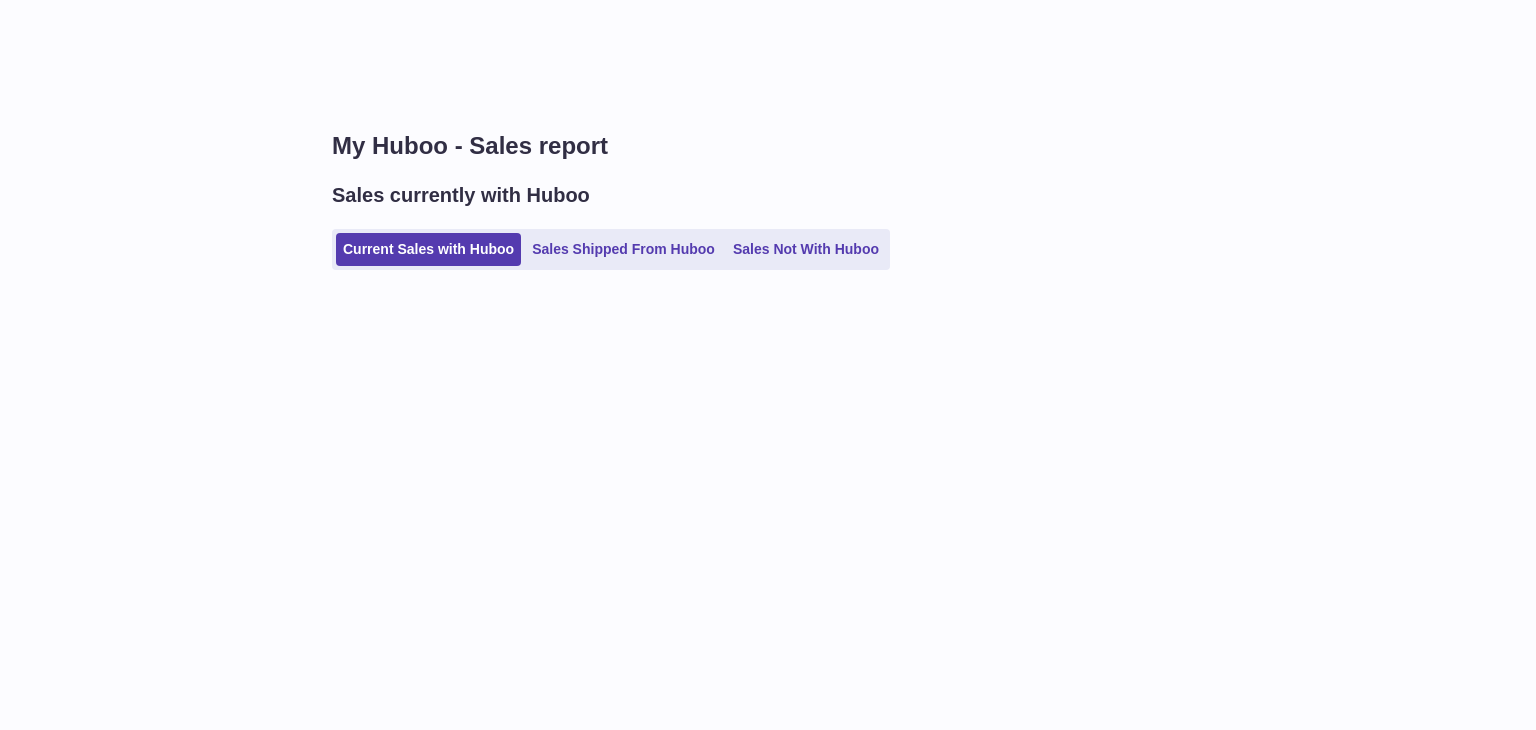 scroll, scrollTop: 0, scrollLeft: 0, axis: both 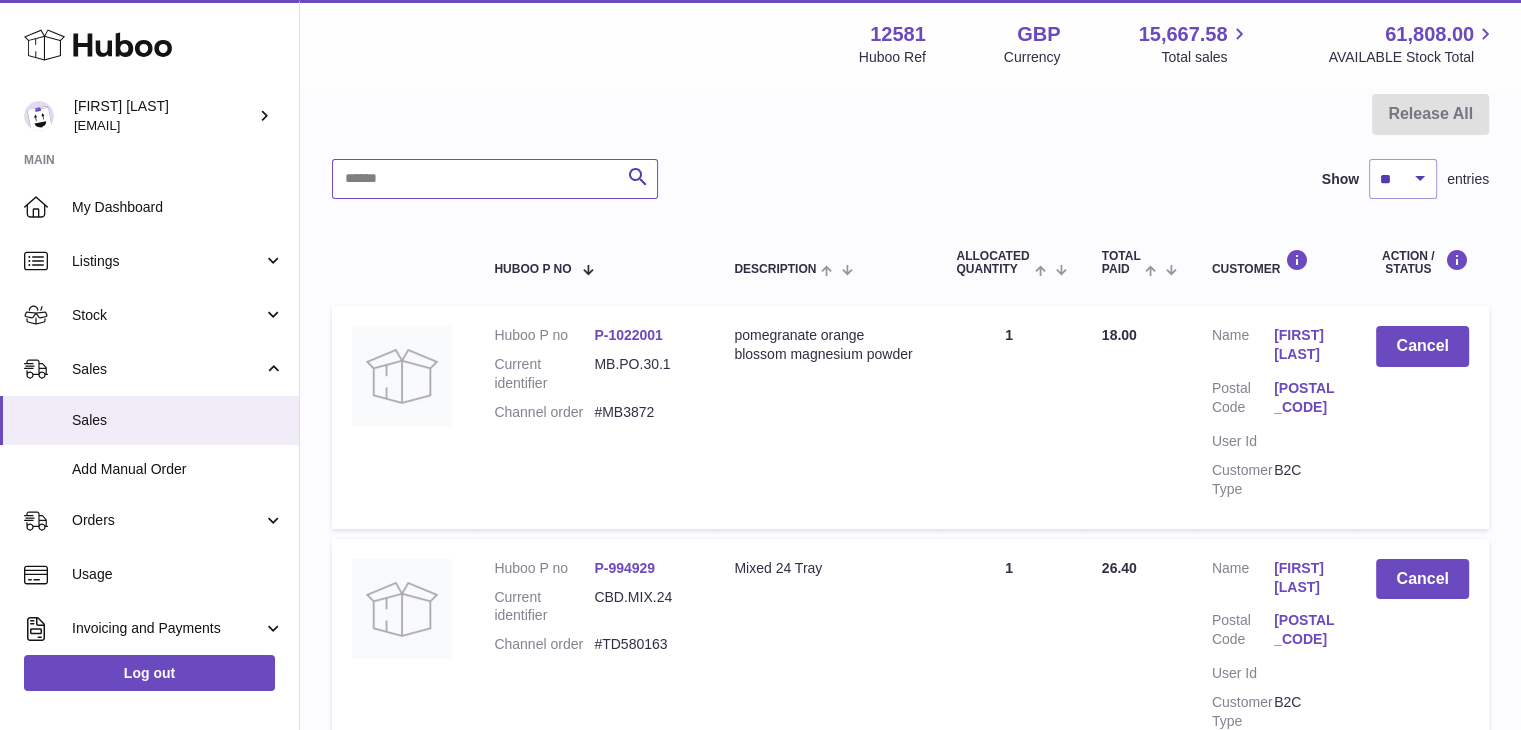 click at bounding box center (495, 179) 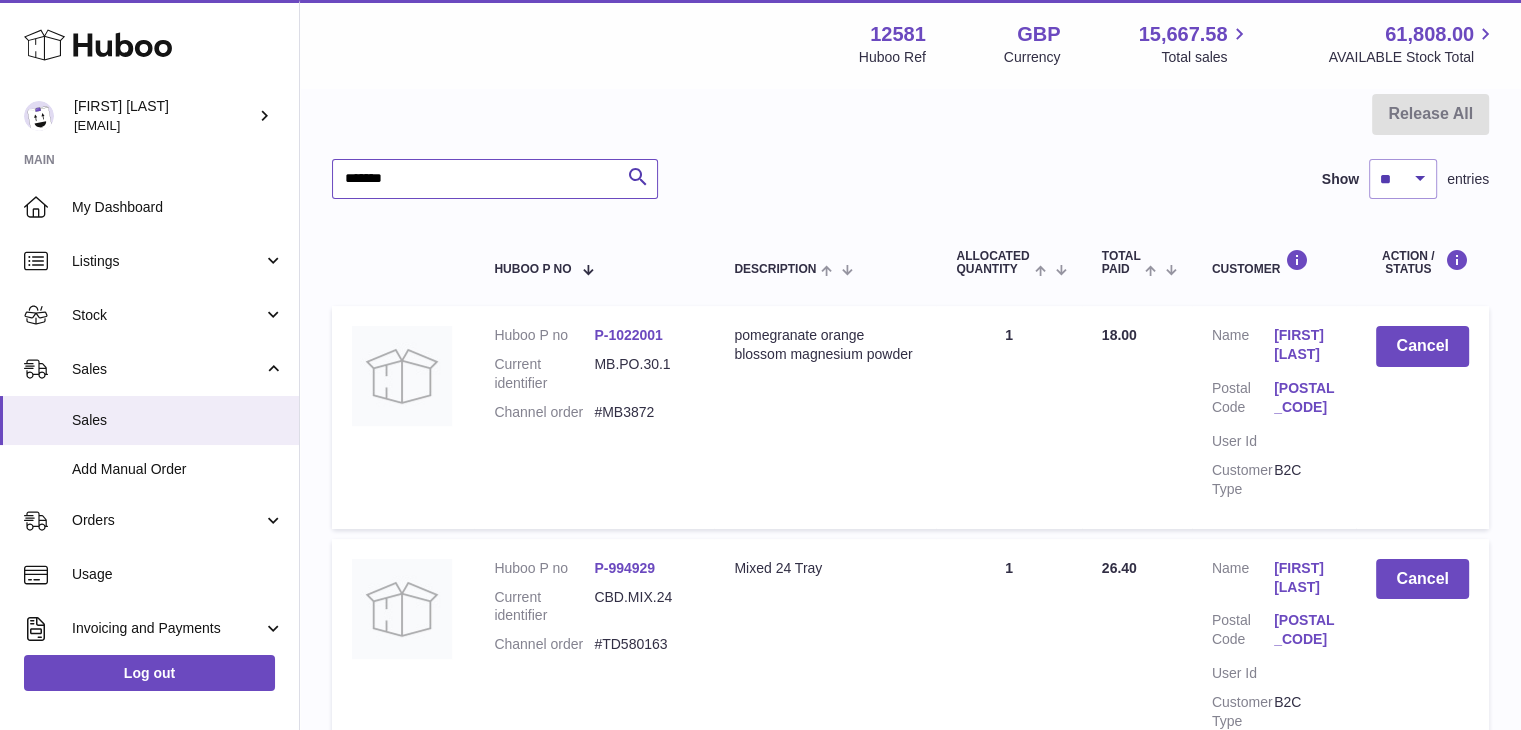 type on "*******" 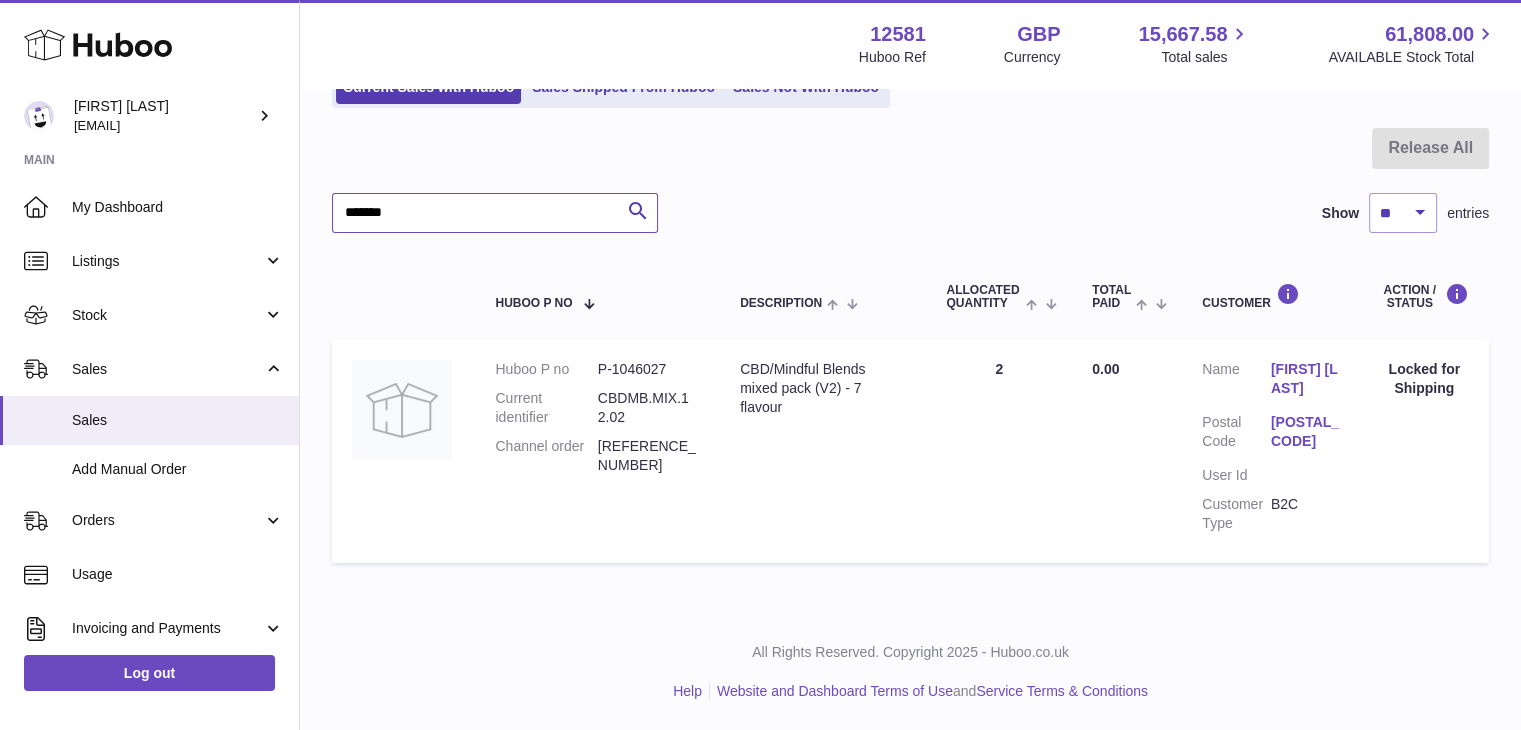 scroll, scrollTop: 156, scrollLeft: 0, axis: vertical 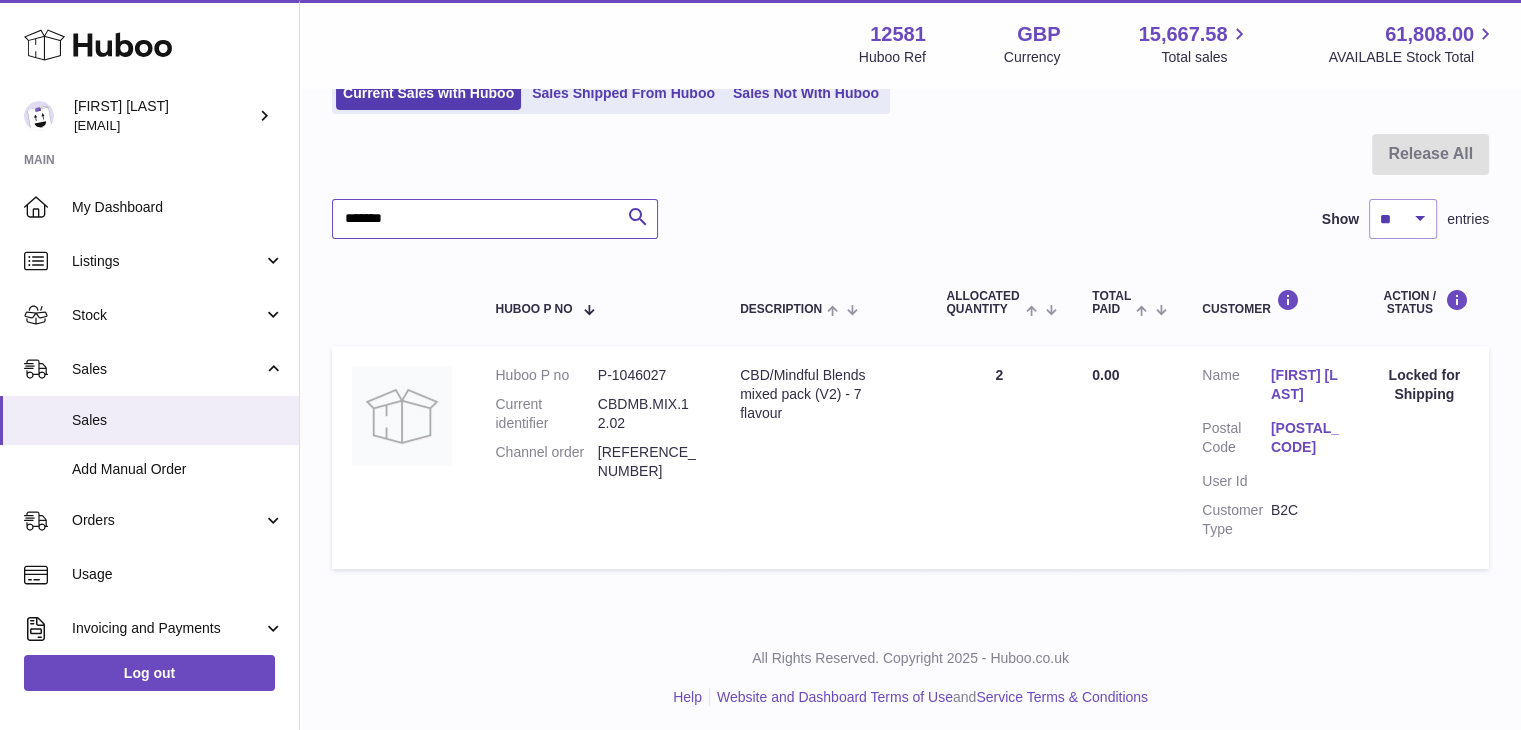 click on "*******" at bounding box center (495, 219) 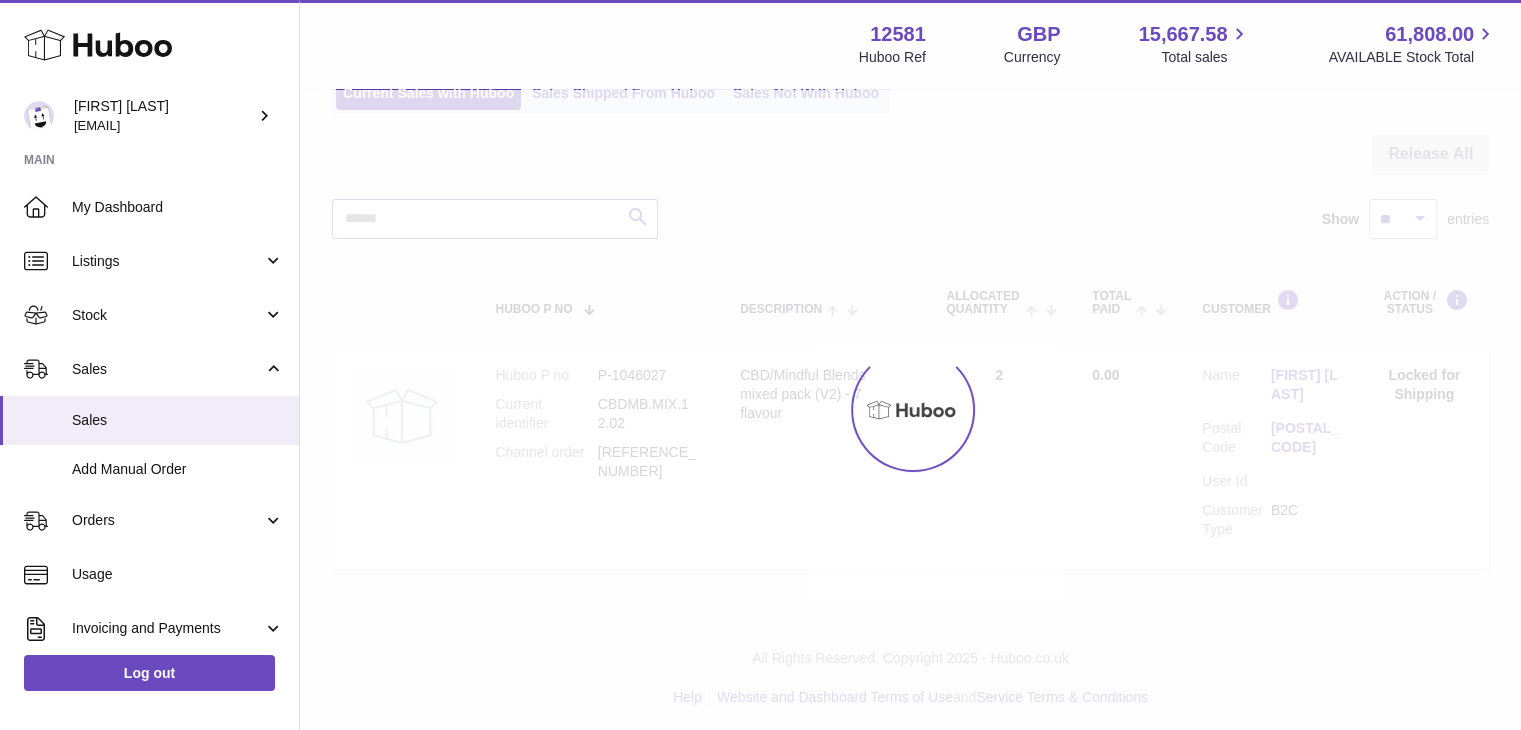 scroll, scrollTop: 196, scrollLeft: 0, axis: vertical 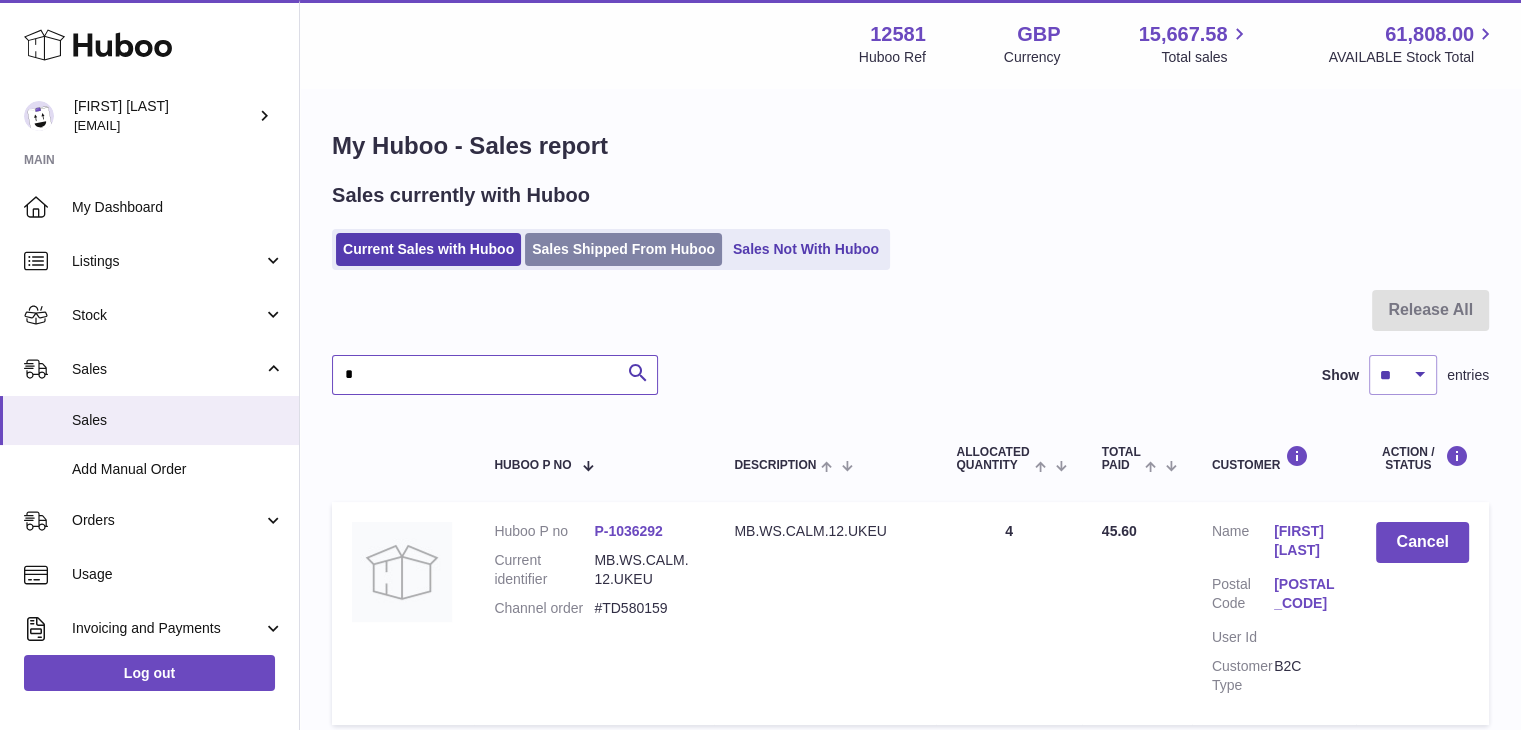 type on "*" 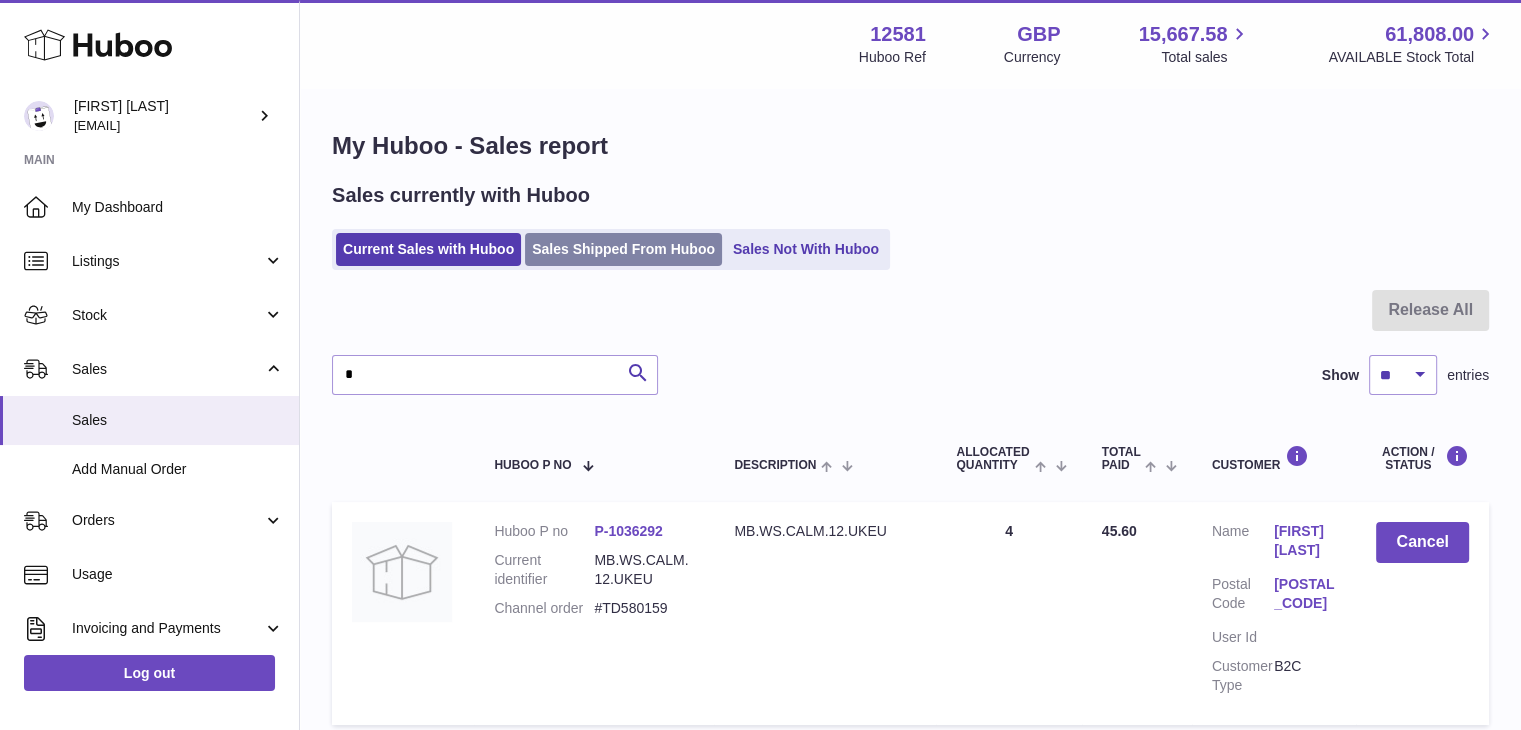 click on "Sales Shipped From Huboo" at bounding box center (623, 249) 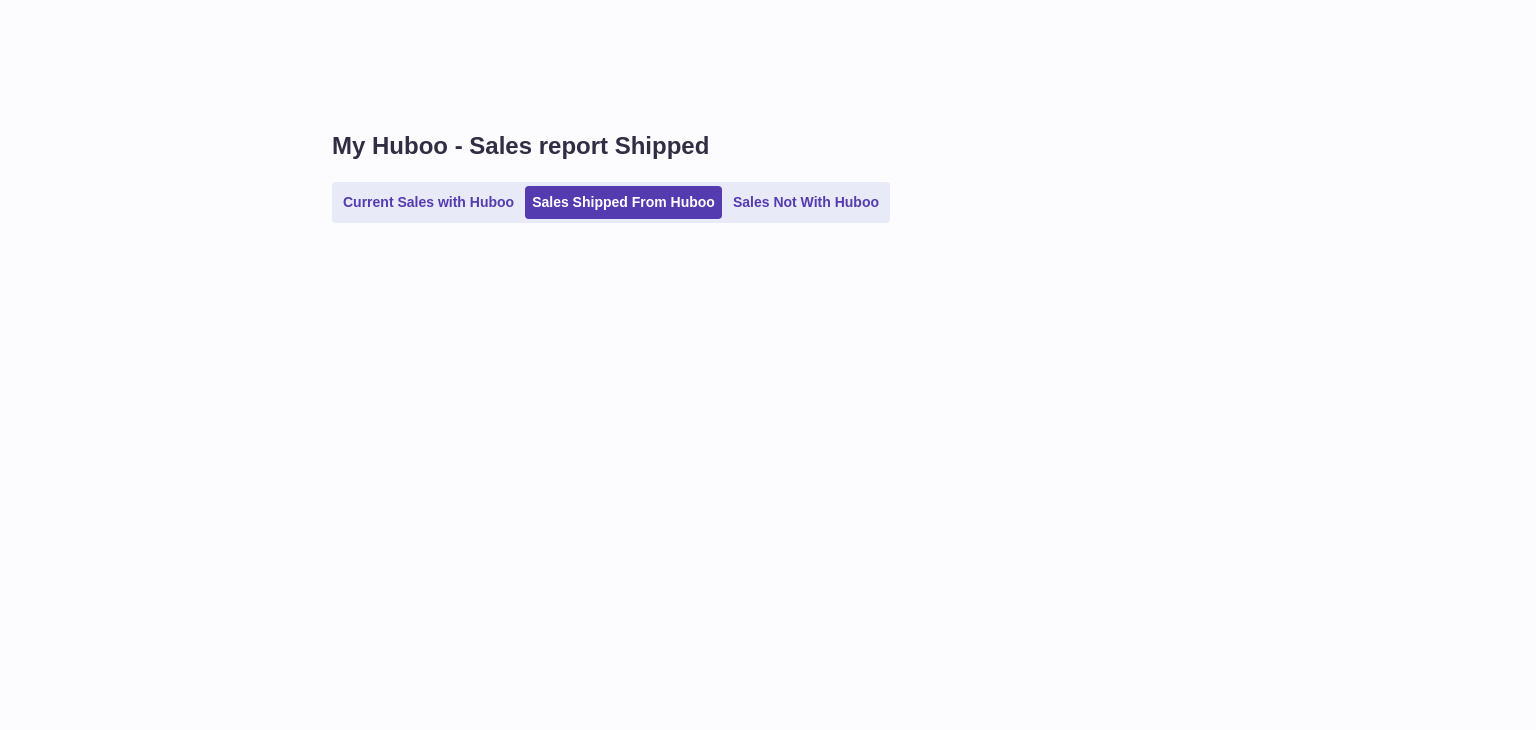 scroll, scrollTop: 0, scrollLeft: 0, axis: both 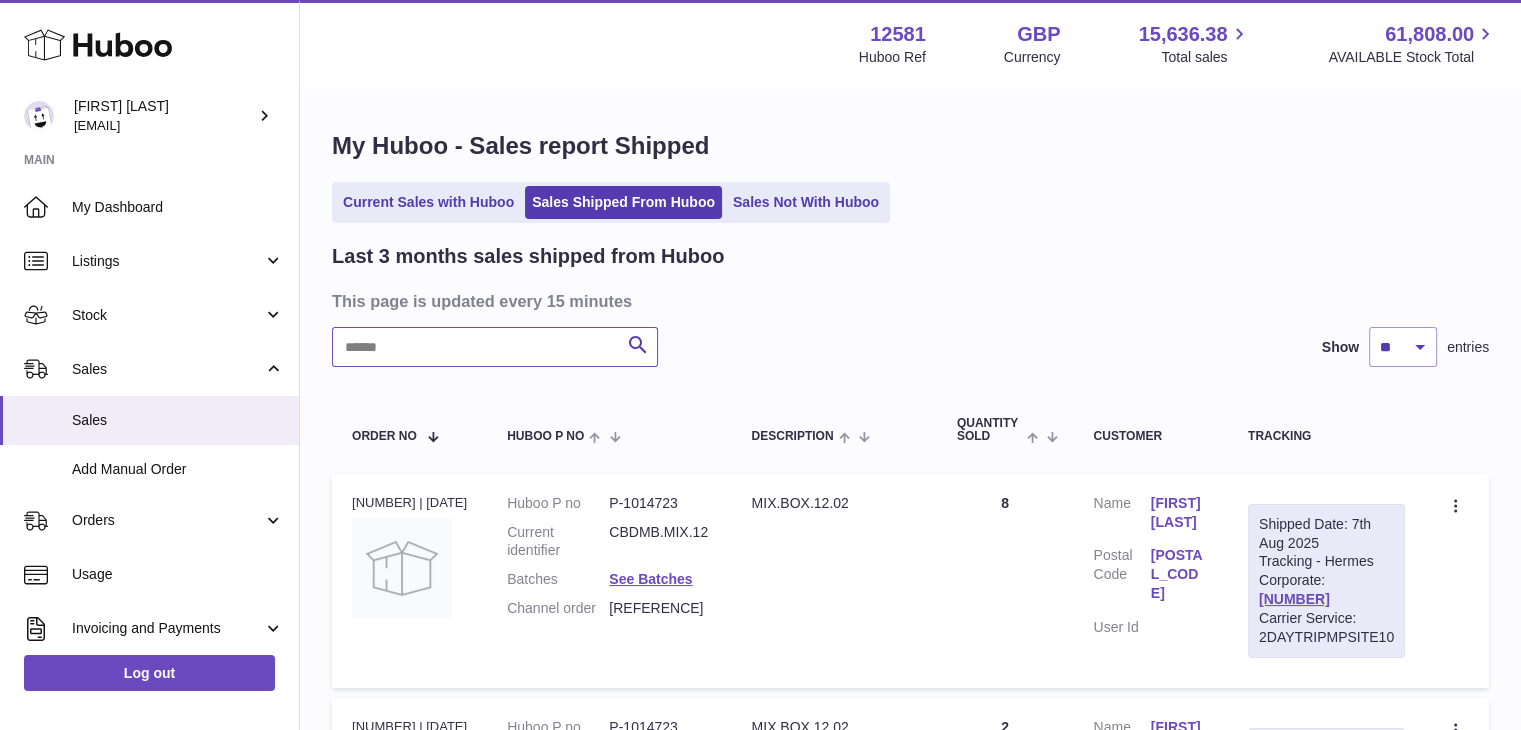 click at bounding box center (495, 347) 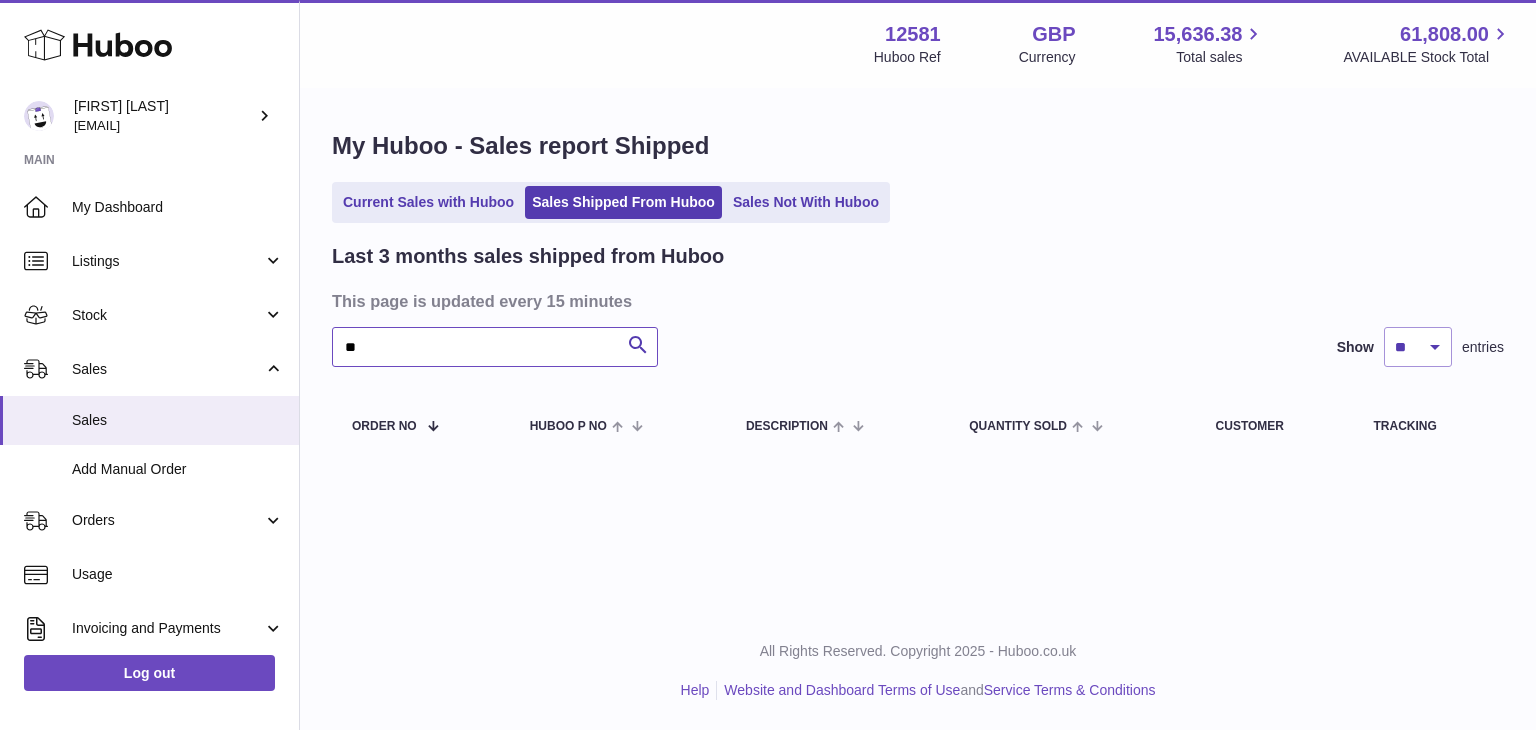 type on "*" 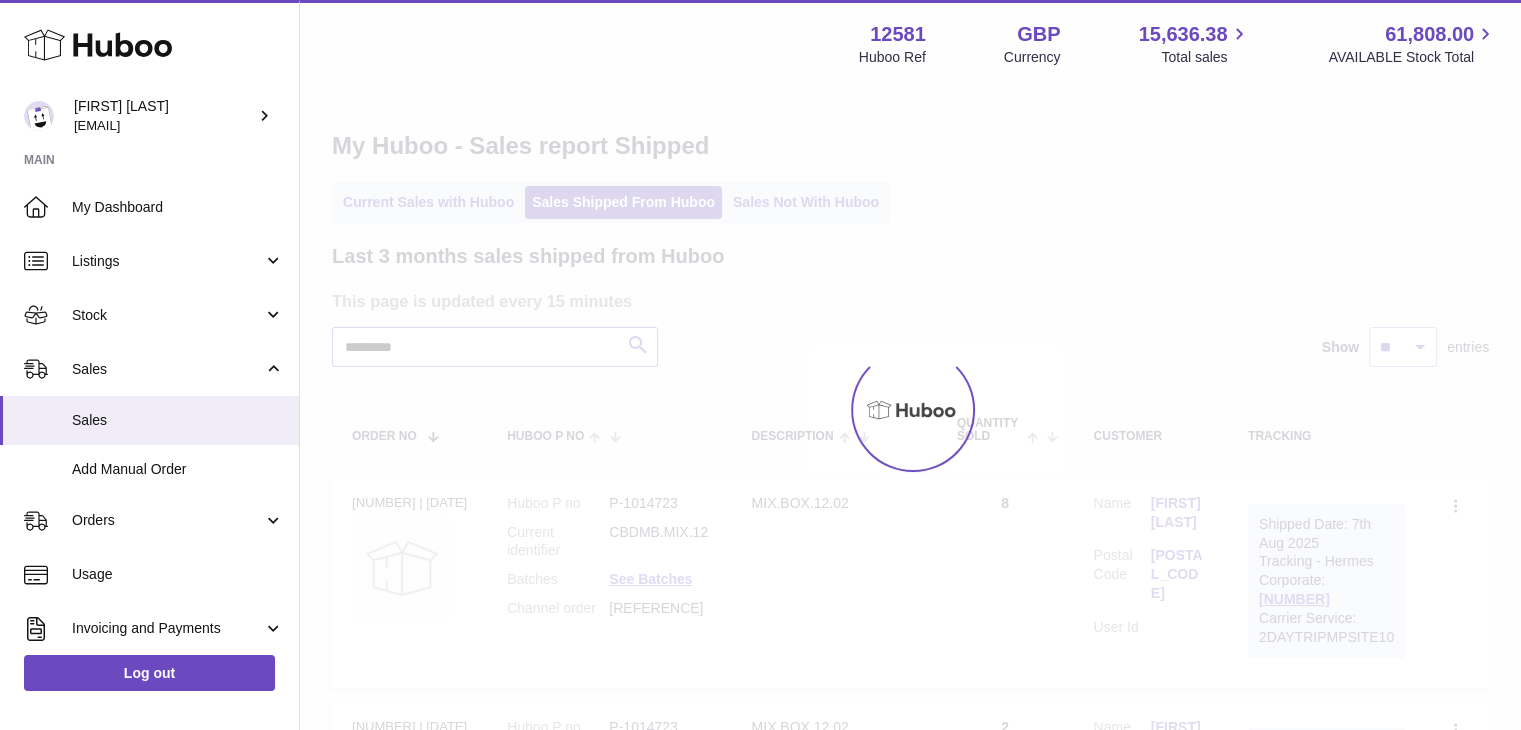 type on "**********" 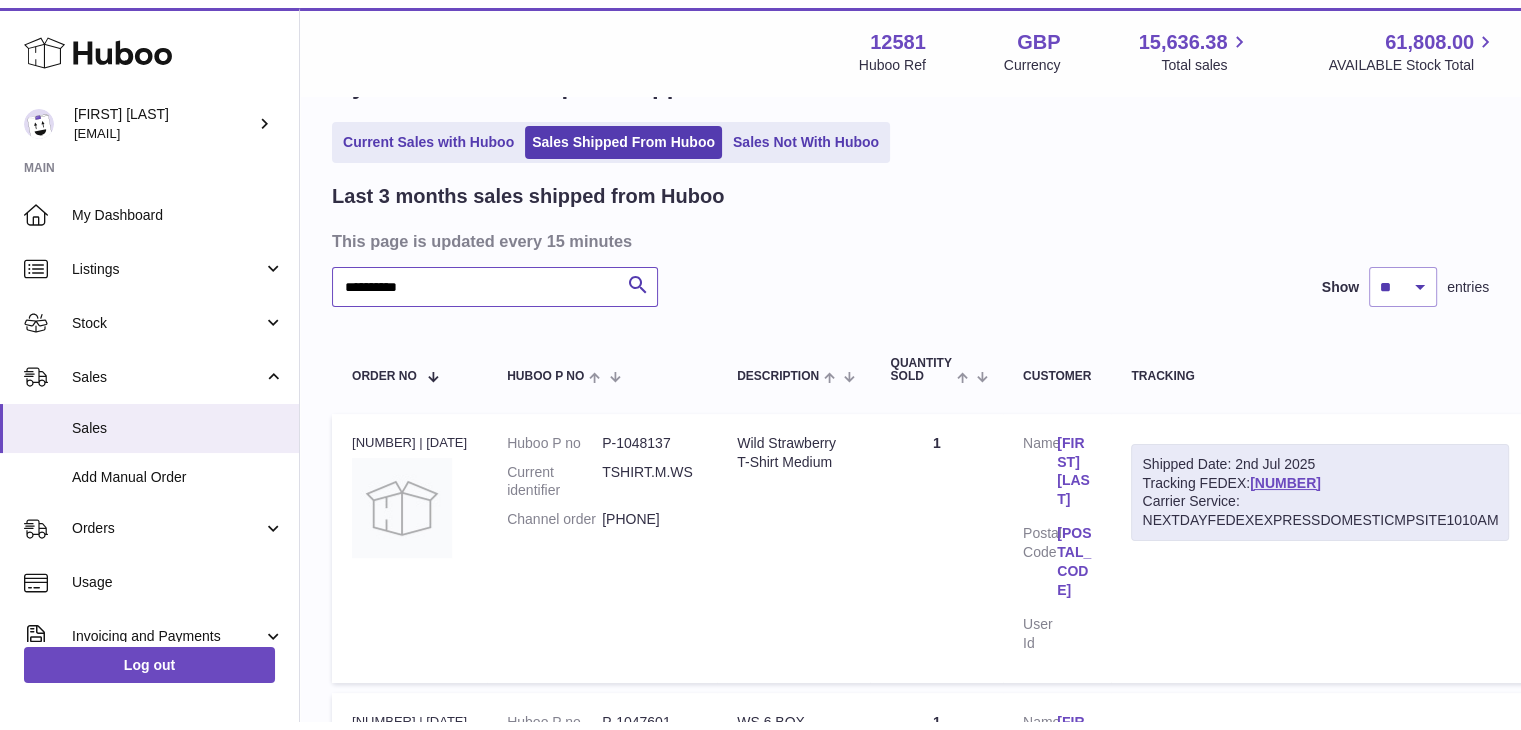 scroll, scrollTop: 62, scrollLeft: 0, axis: vertical 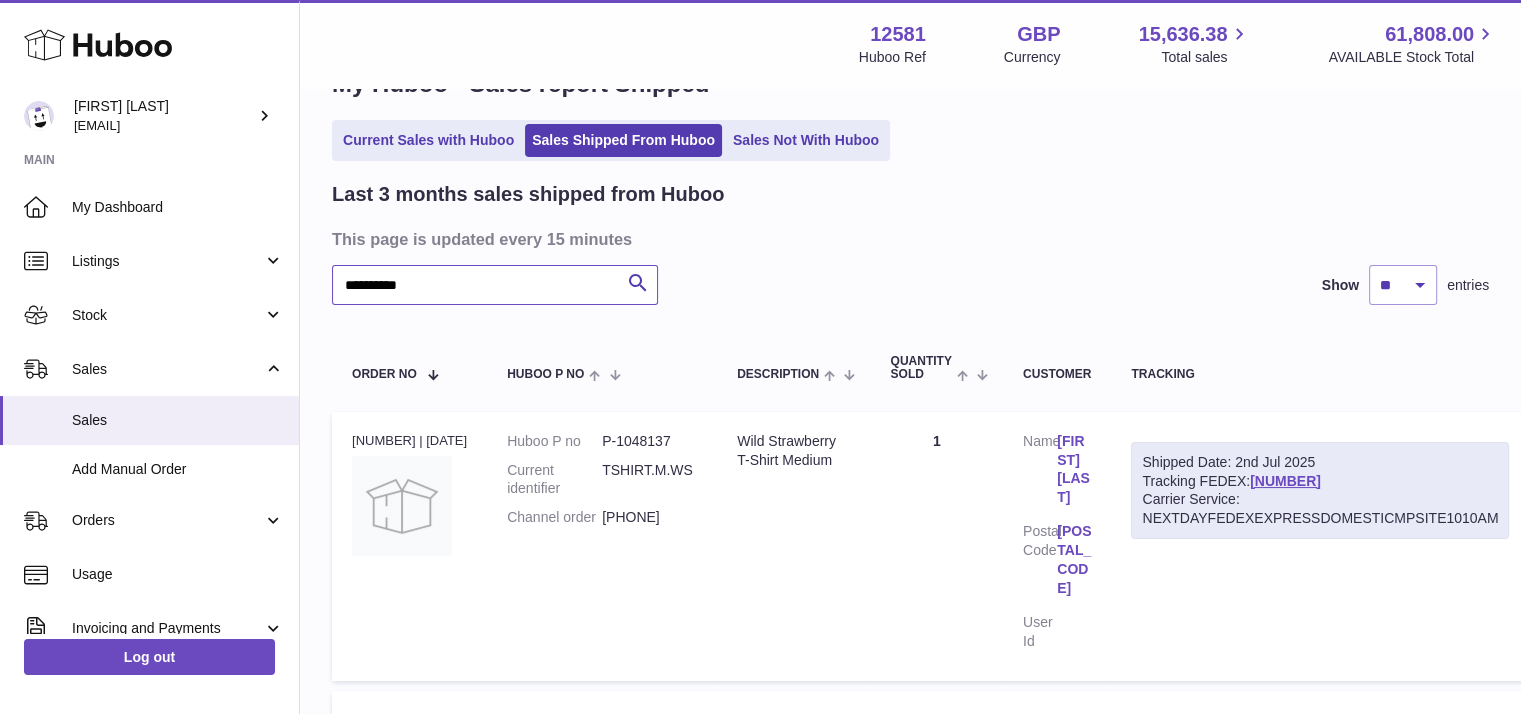click on "**********" at bounding box center [495, 285] 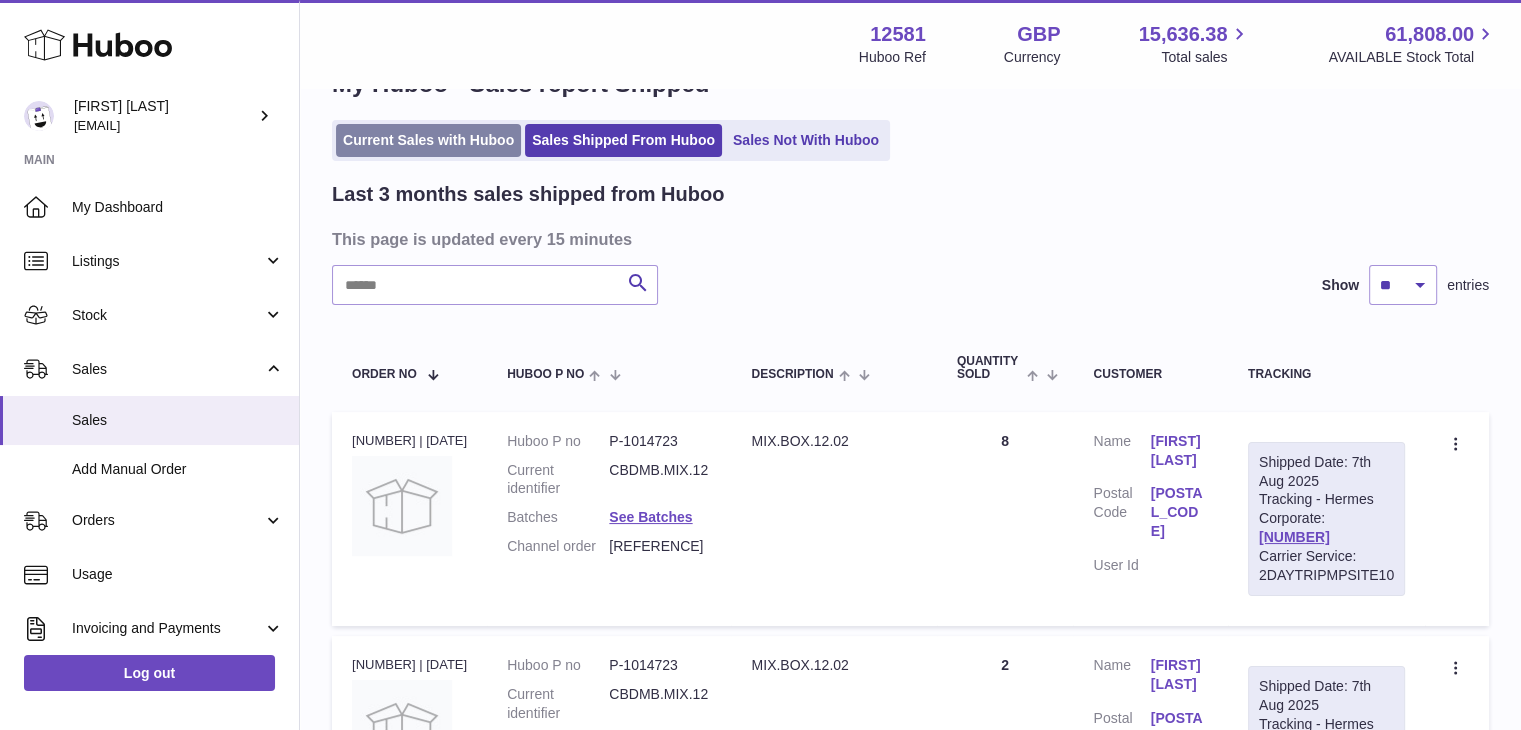 click on "Current Sales with Huboo" at bounding box center (428, 140) 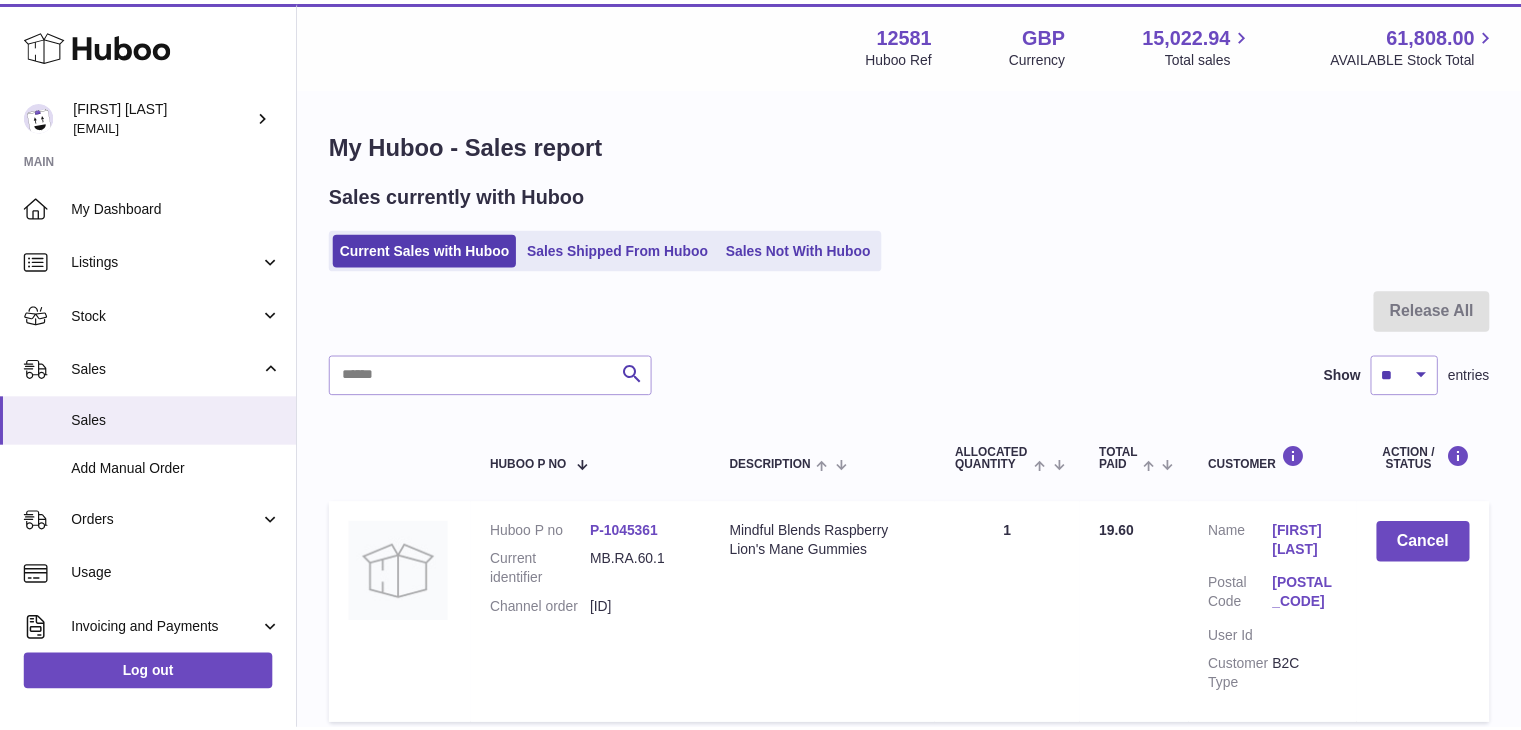 scroll, scrollTop: 0, scrollLeft: 0, axis: both 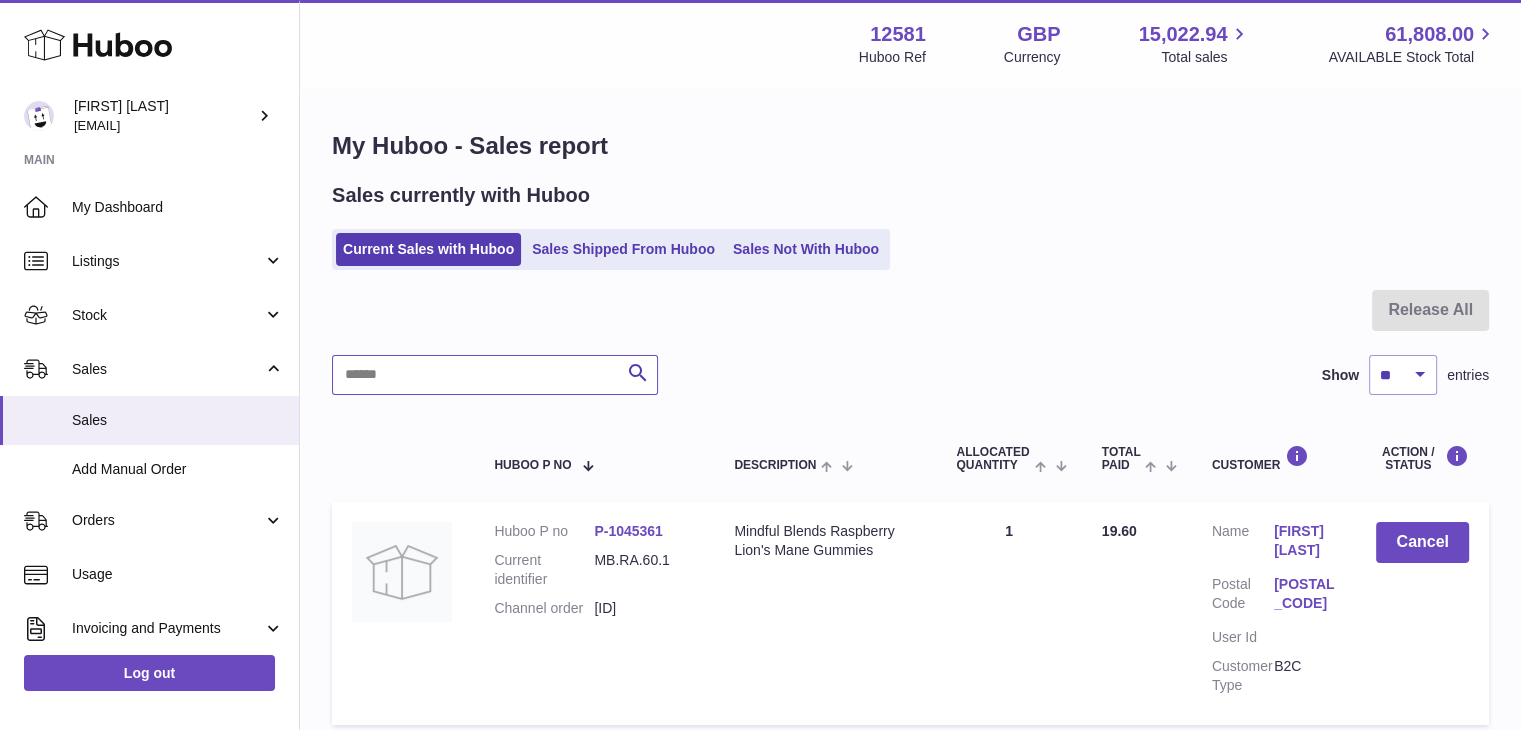 click at bounding box center (495, 375) 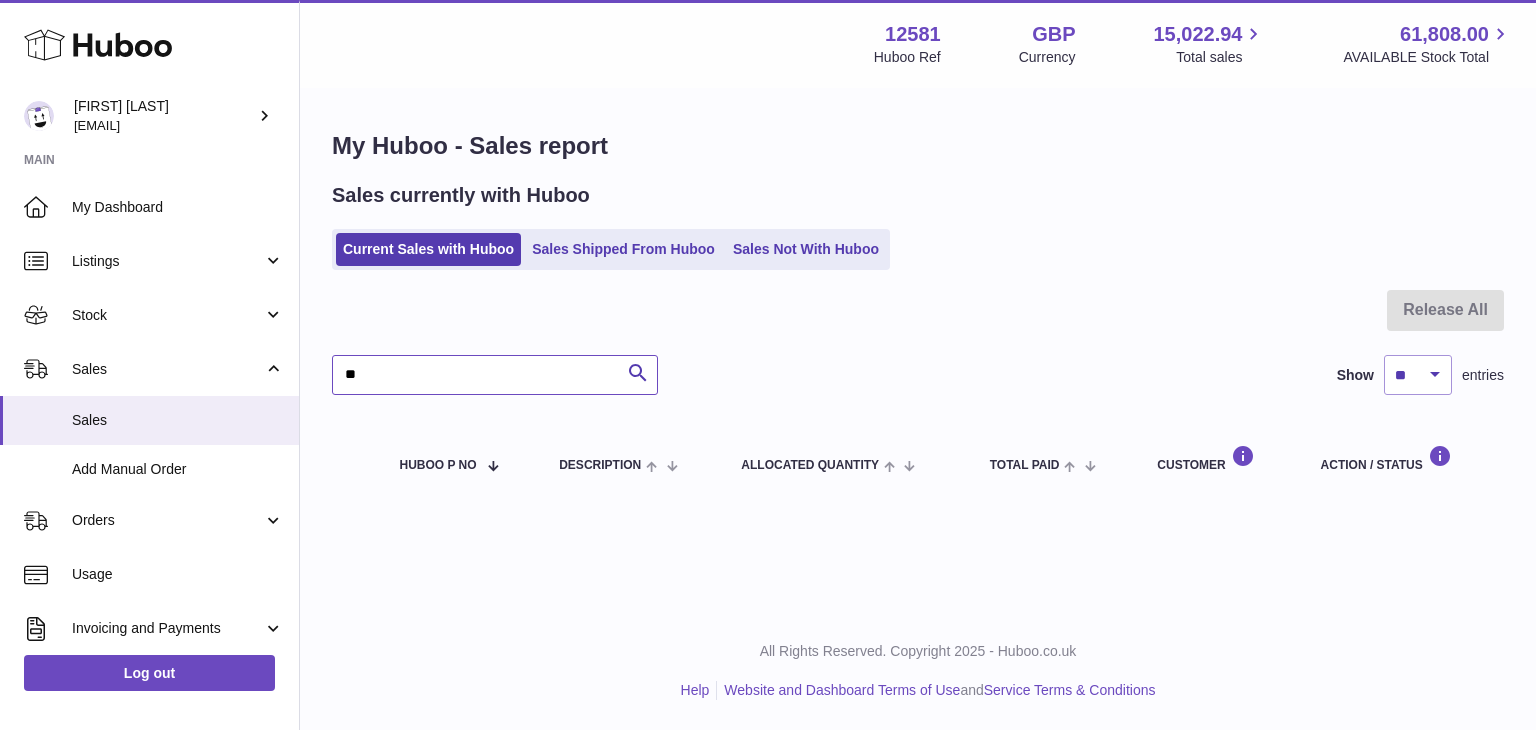 type on "*" 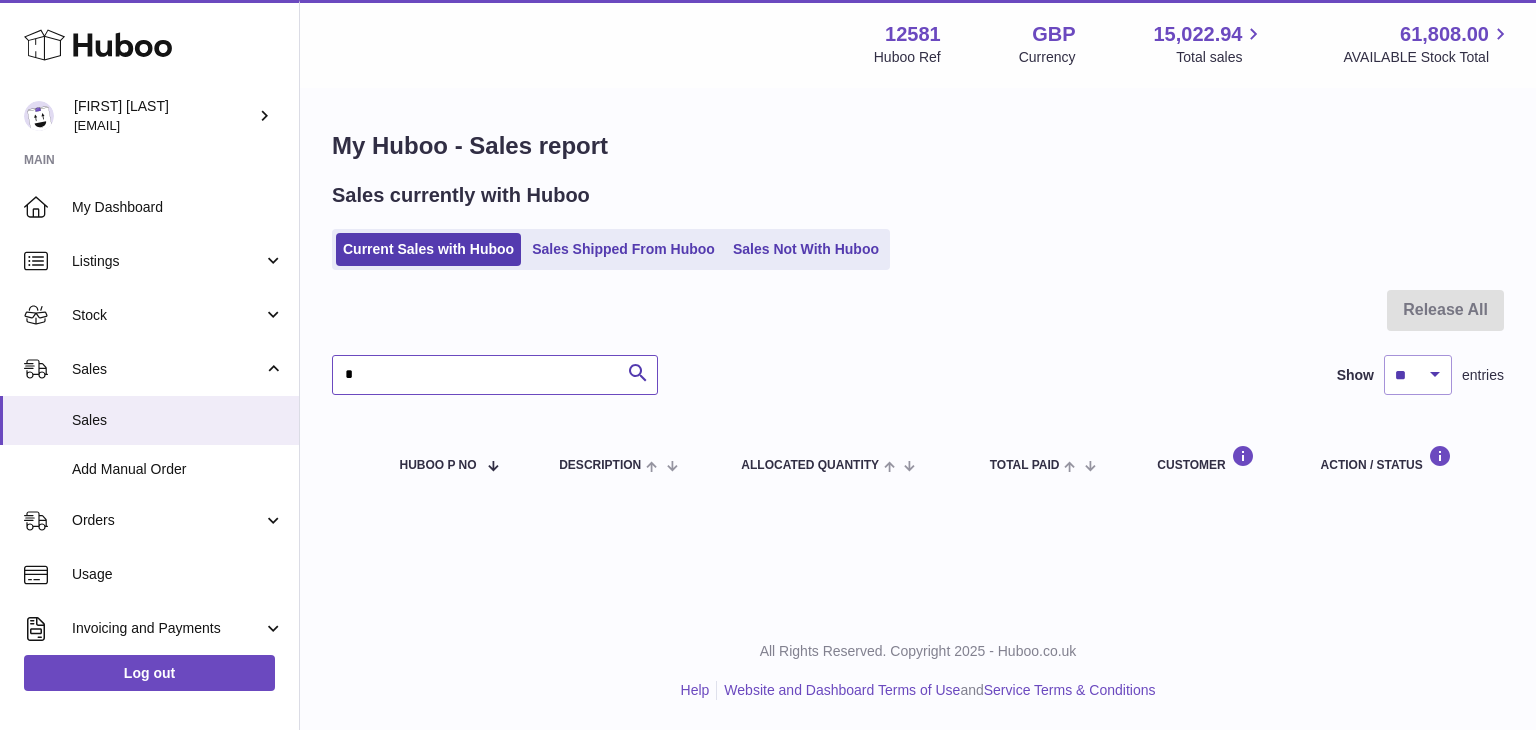 type 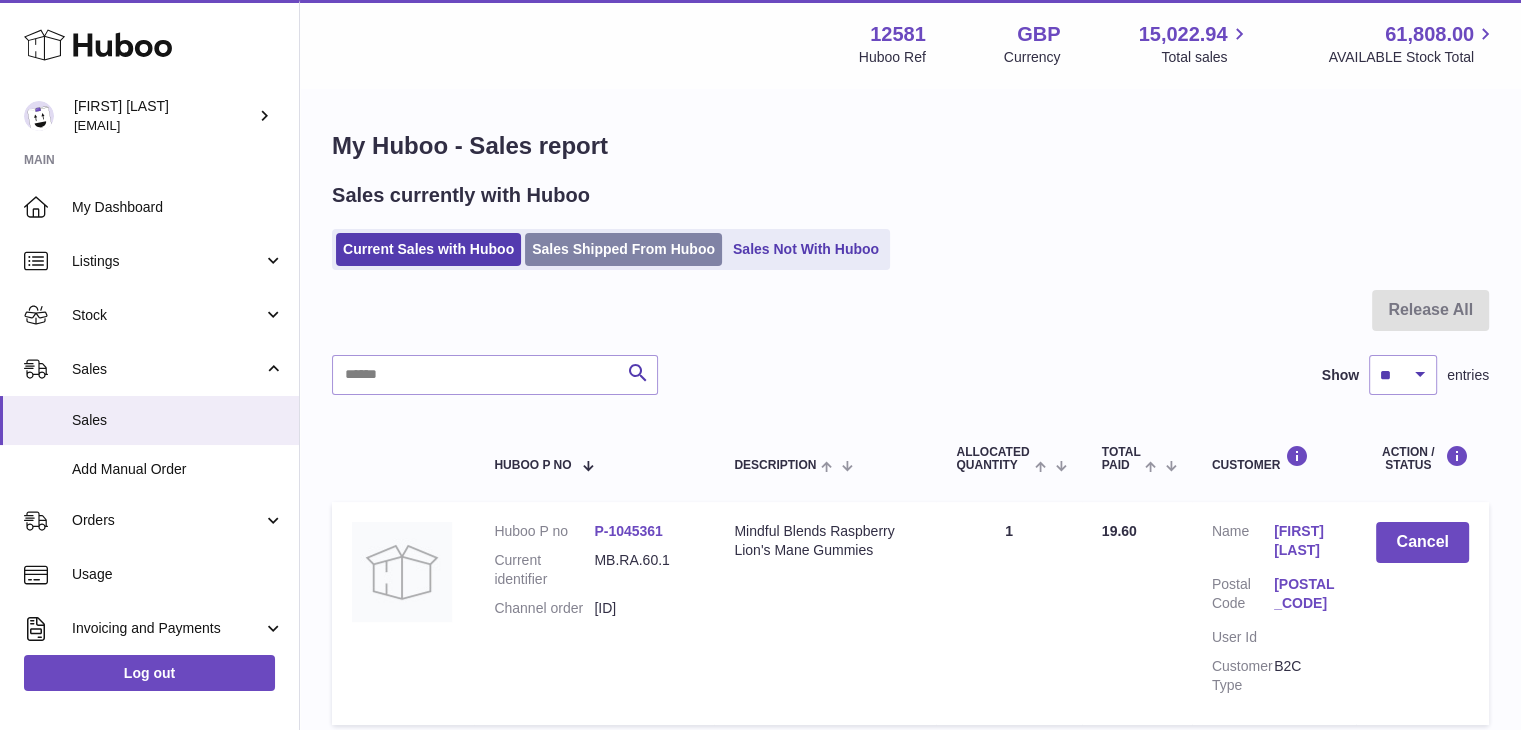 click on "Sales Shipped From Huboo" at bounding box center [623, 249] 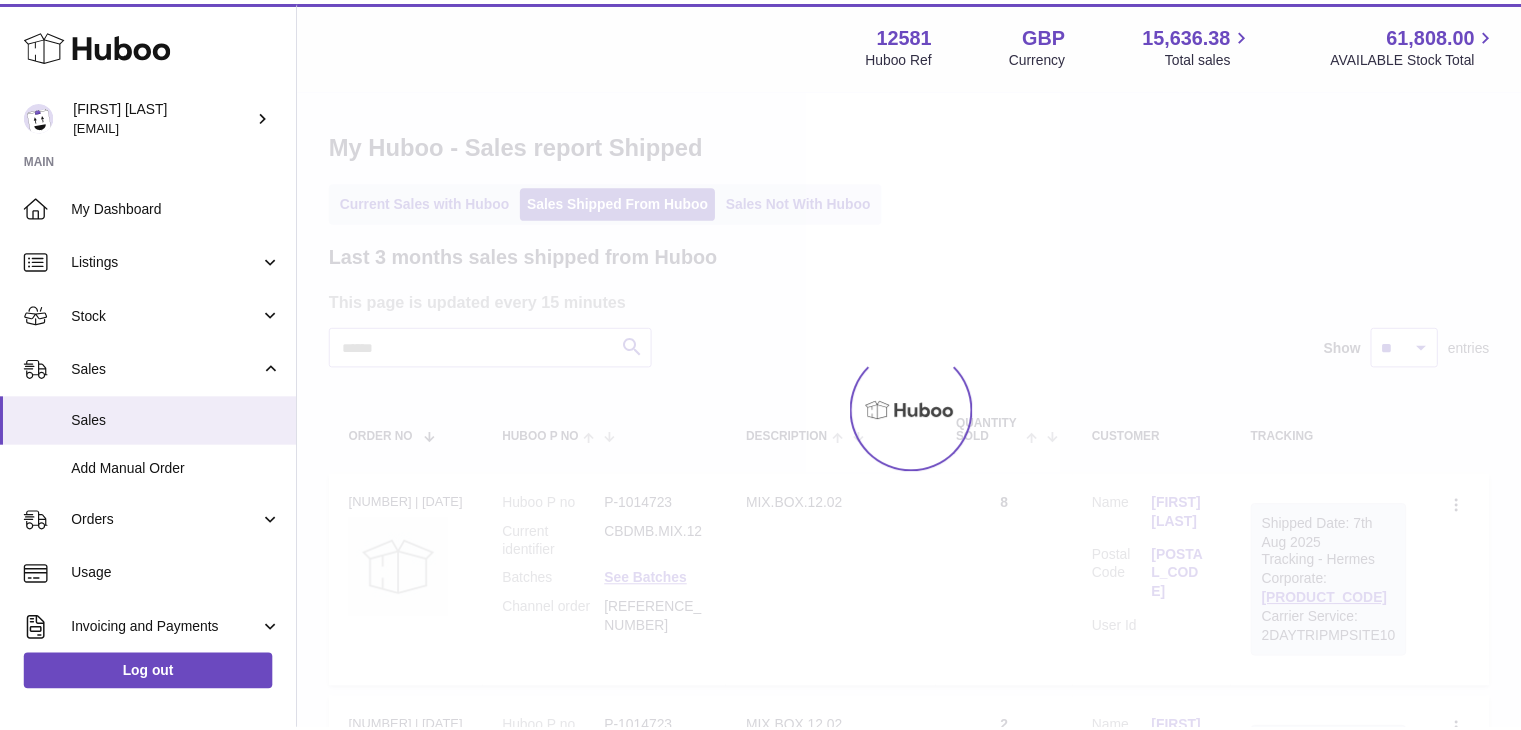 scroll, scrollTop: 0, scrollLeft: 0, axis: both 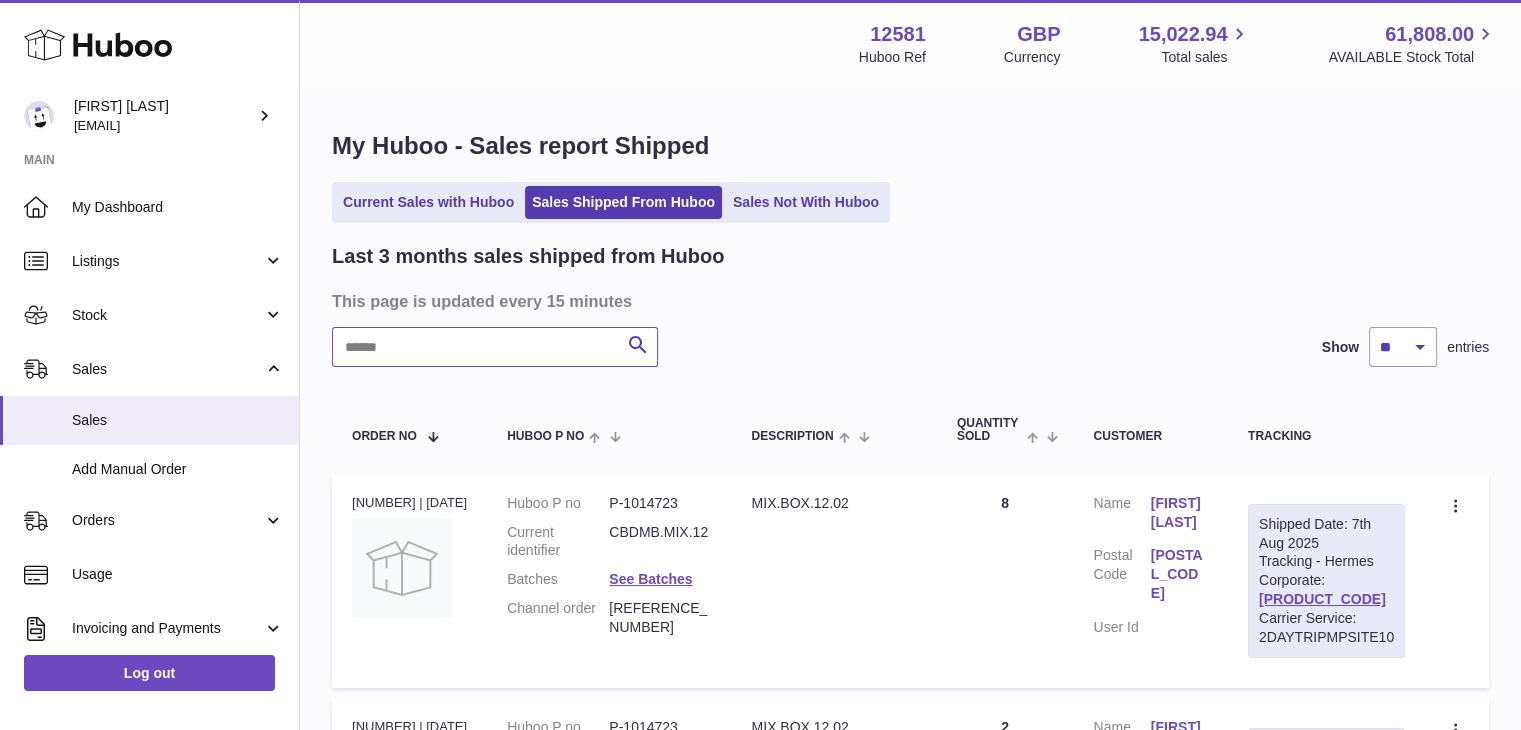 click at bounding box center (495, 347) 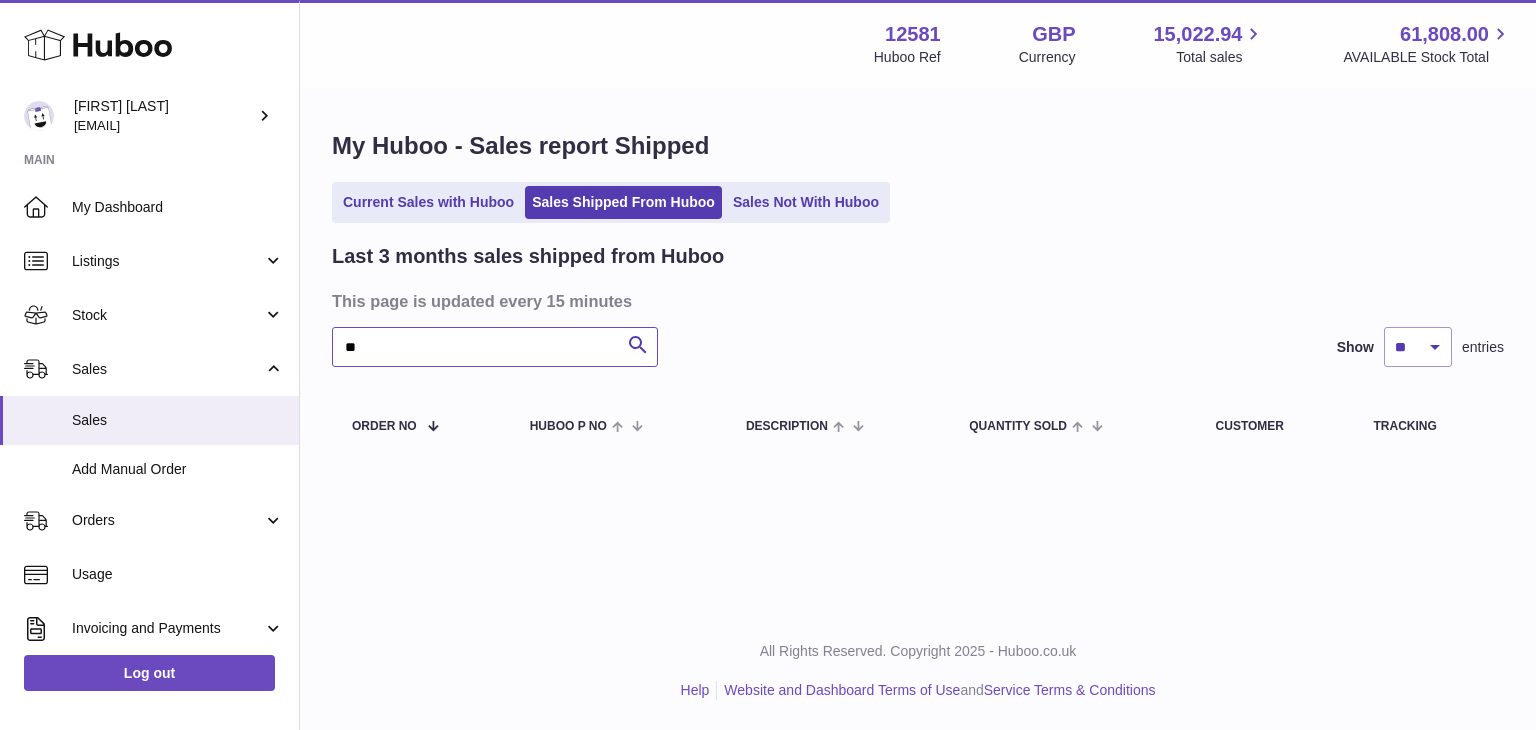 type on "*" 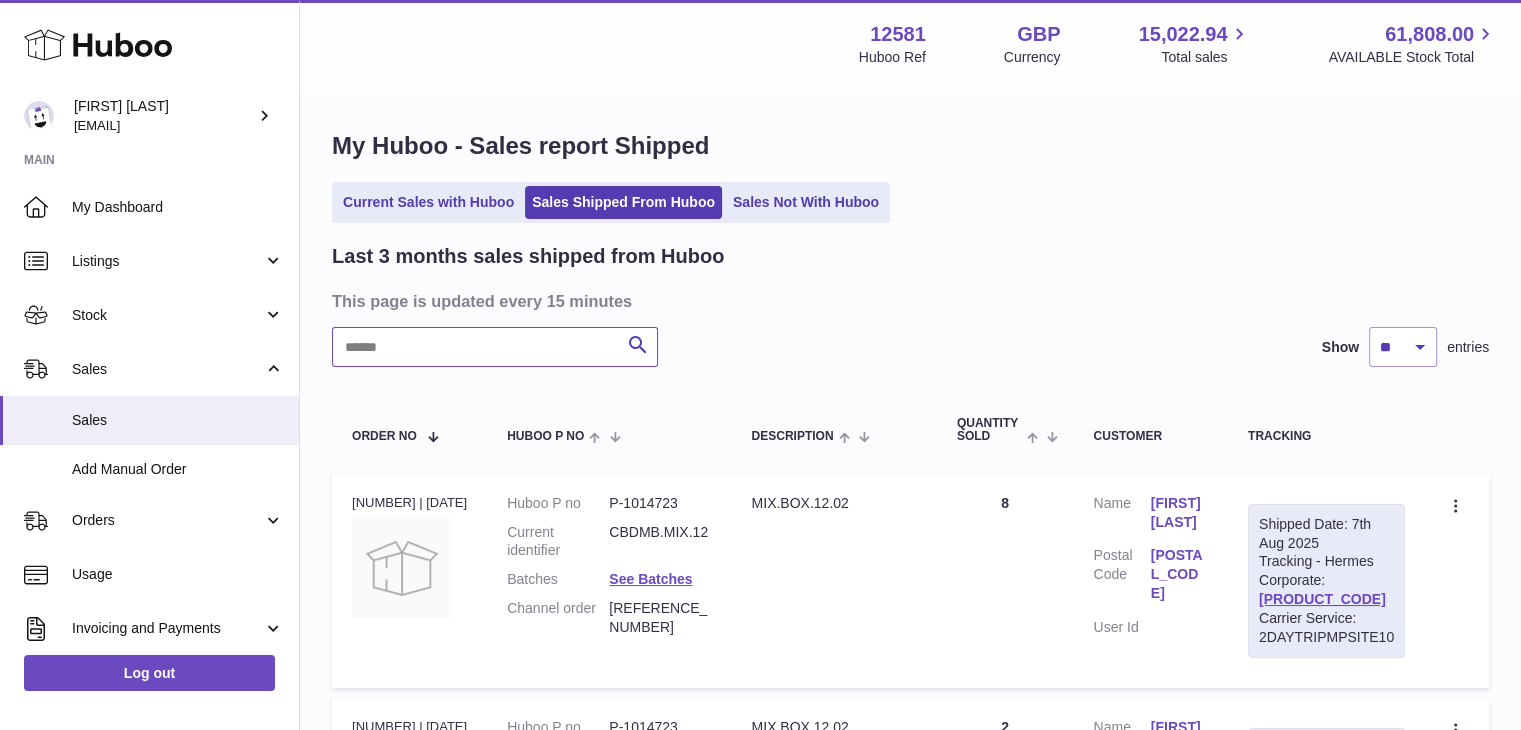 type on "*" 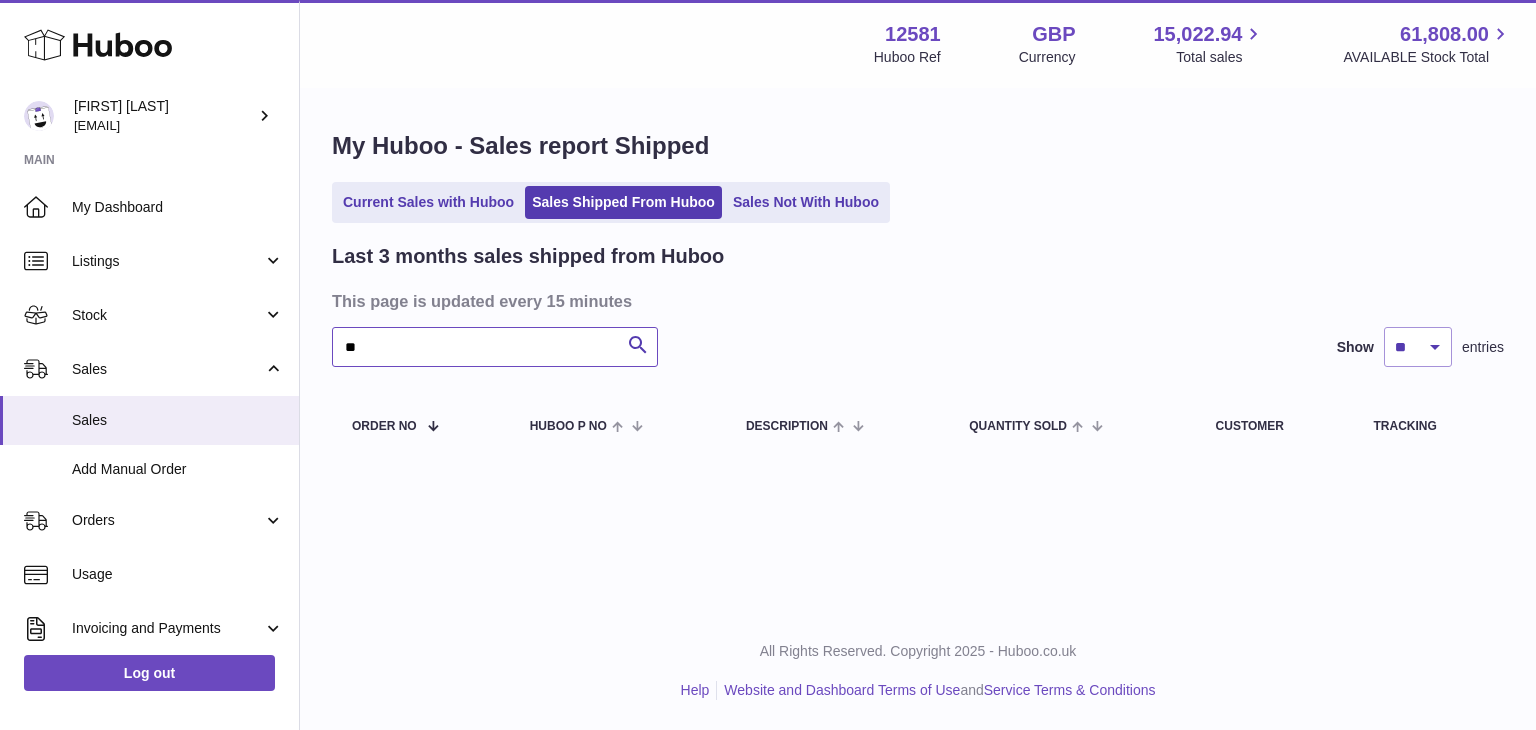 type on "*" 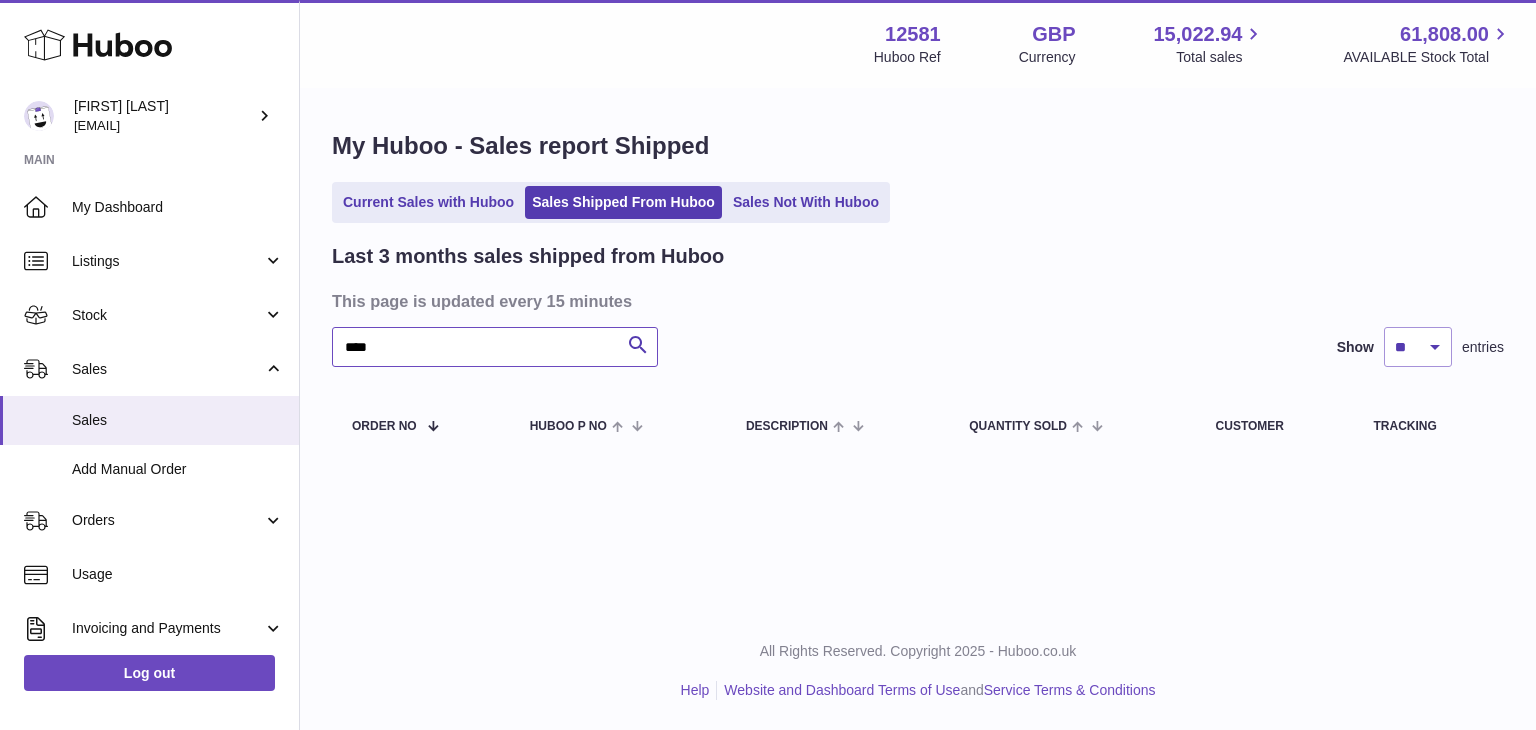 type on "*****" 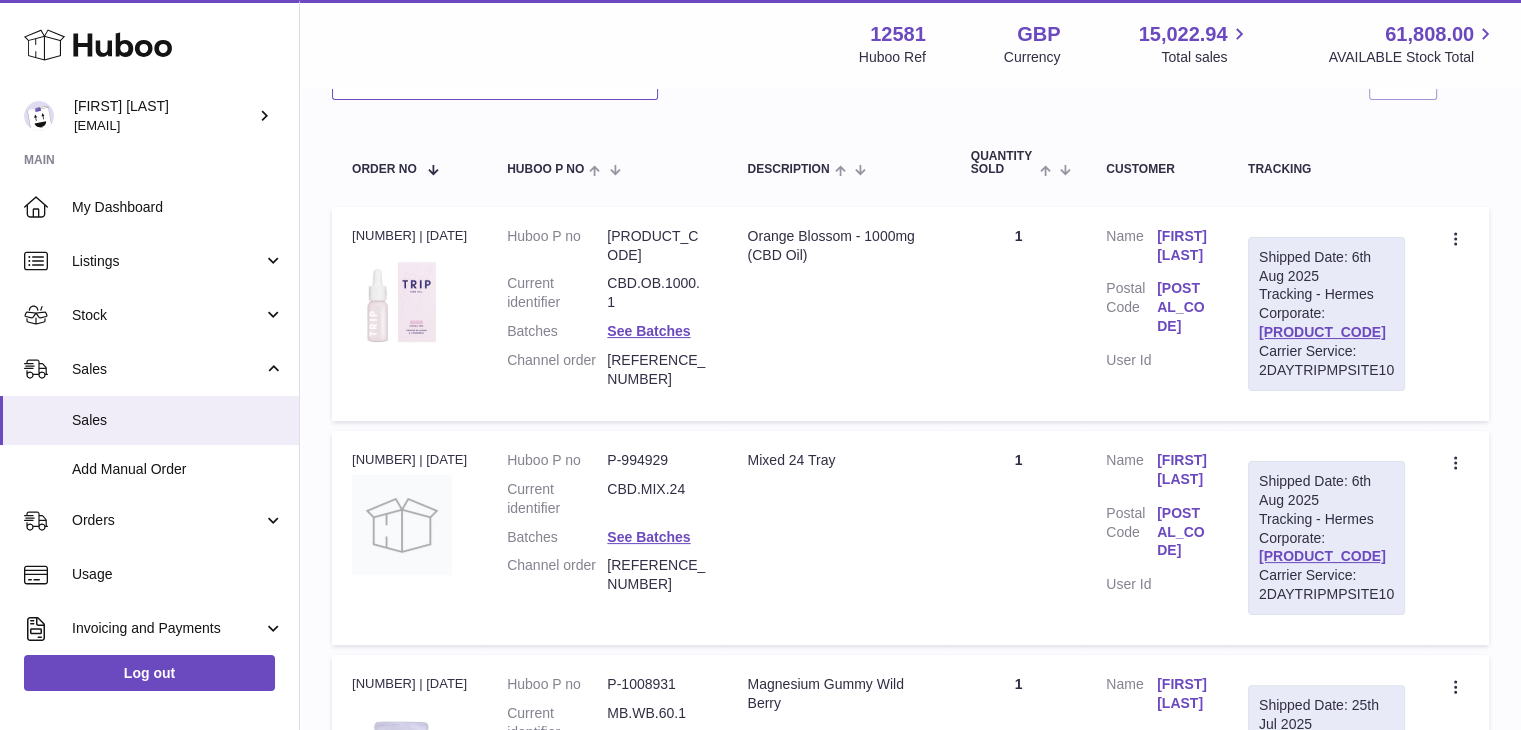 scroll, scrollTop: 0, scrollLeft: 0, axis: both 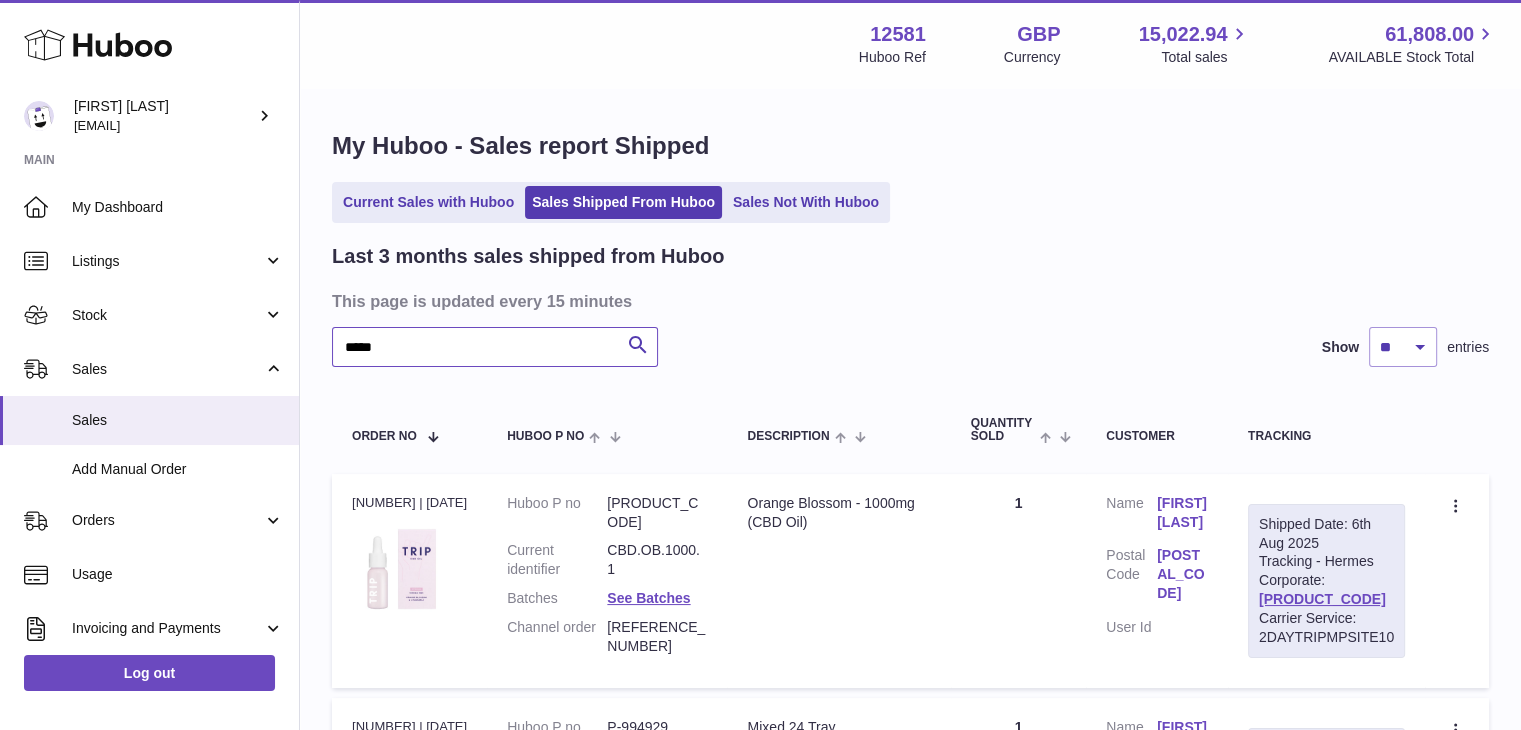 click on "*****" at bounding box center [495, 347] 